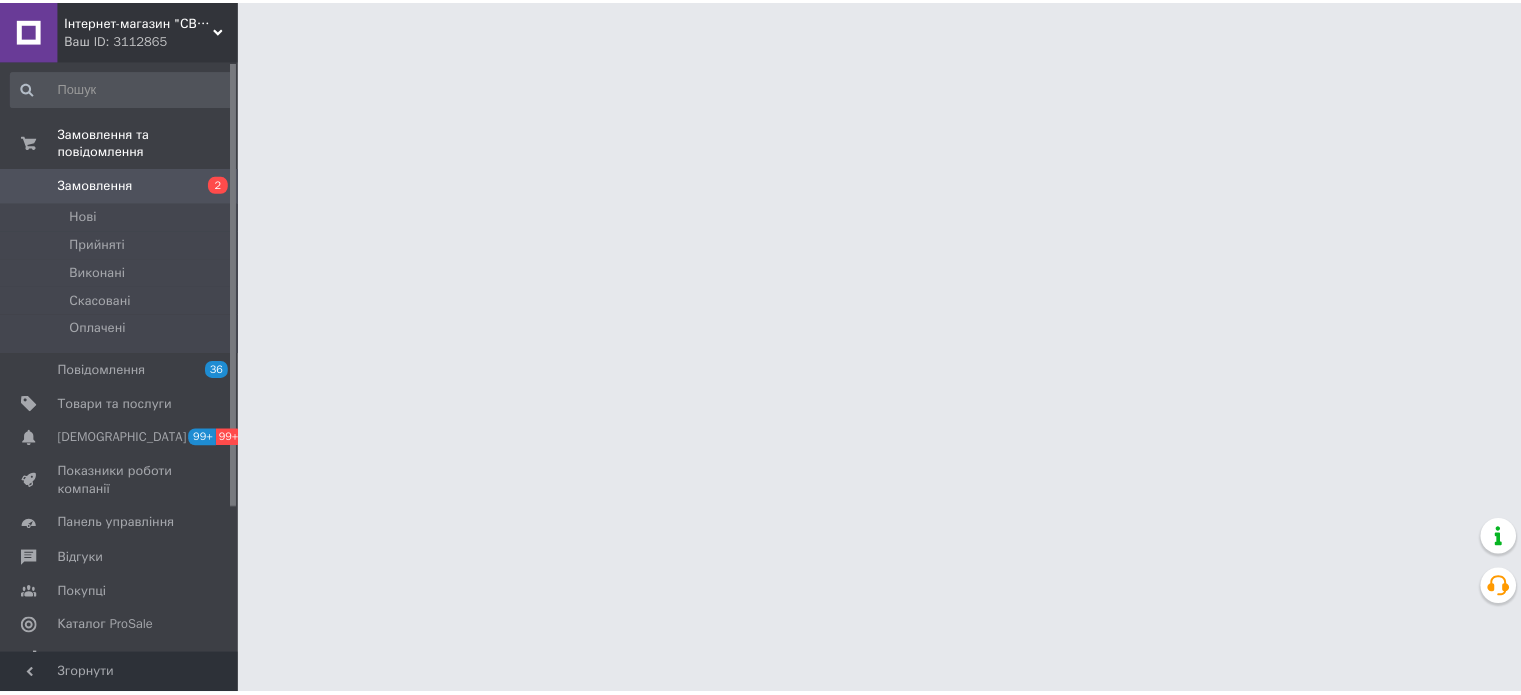 scroll, scrollTop: 0, scrollLeft: 0, axis: both 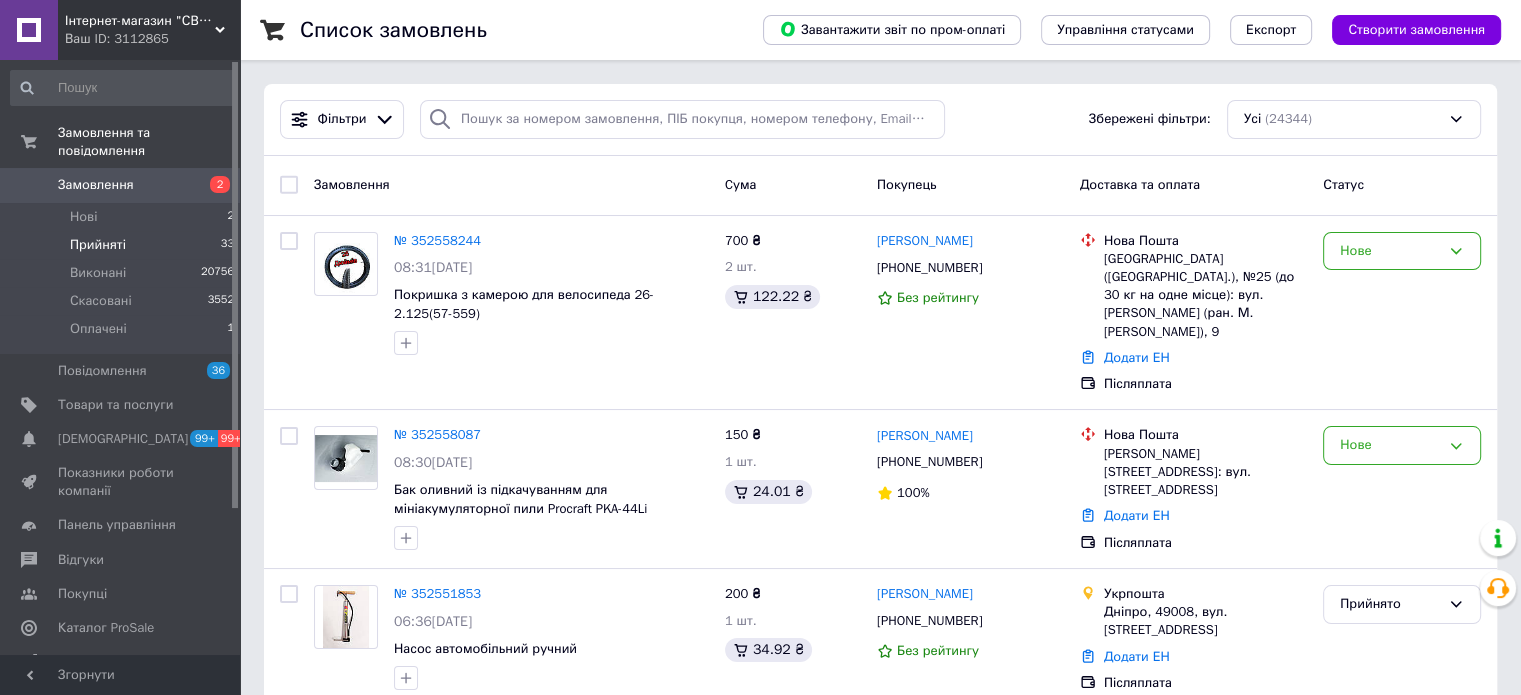 click on "Прийняті 33" at bounding box center (123, 245) 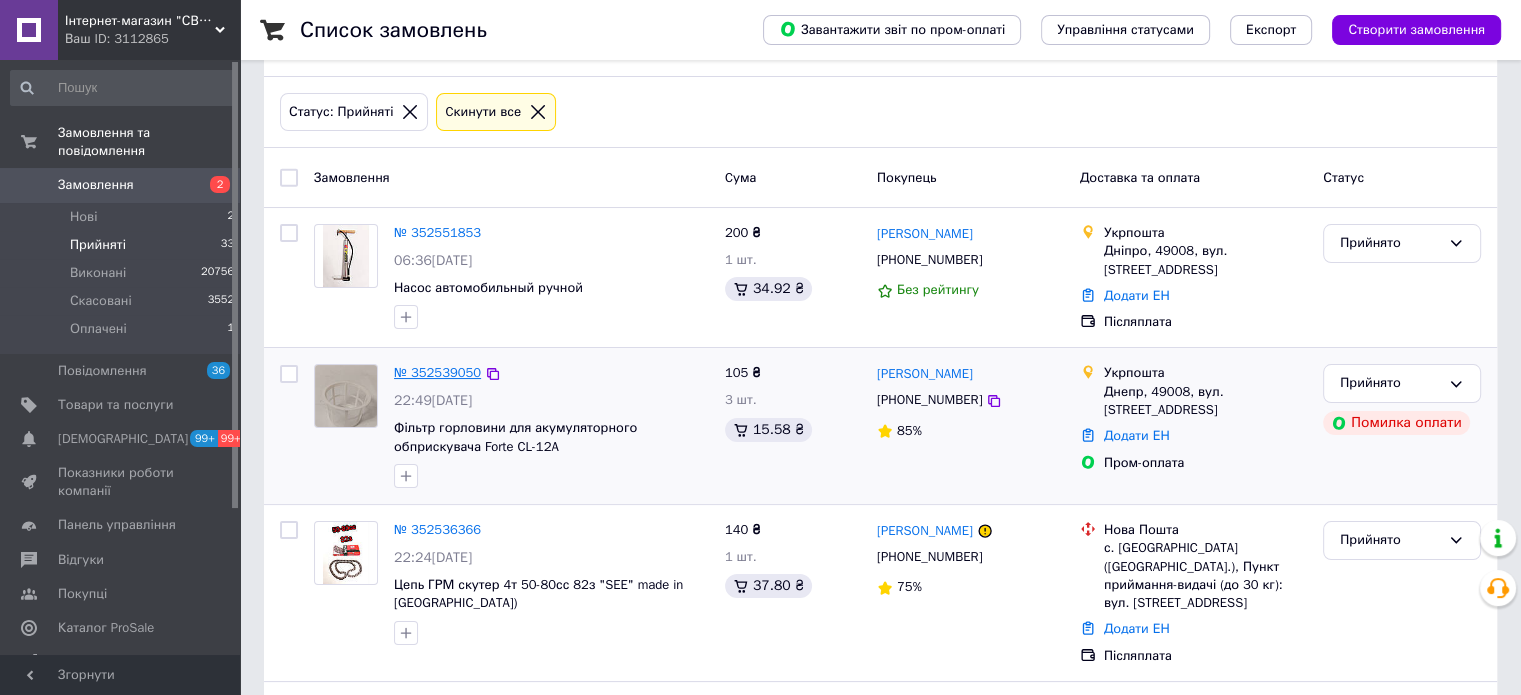 scroll, scrollTop: 100, scrollLeft: 0, axis: vertical 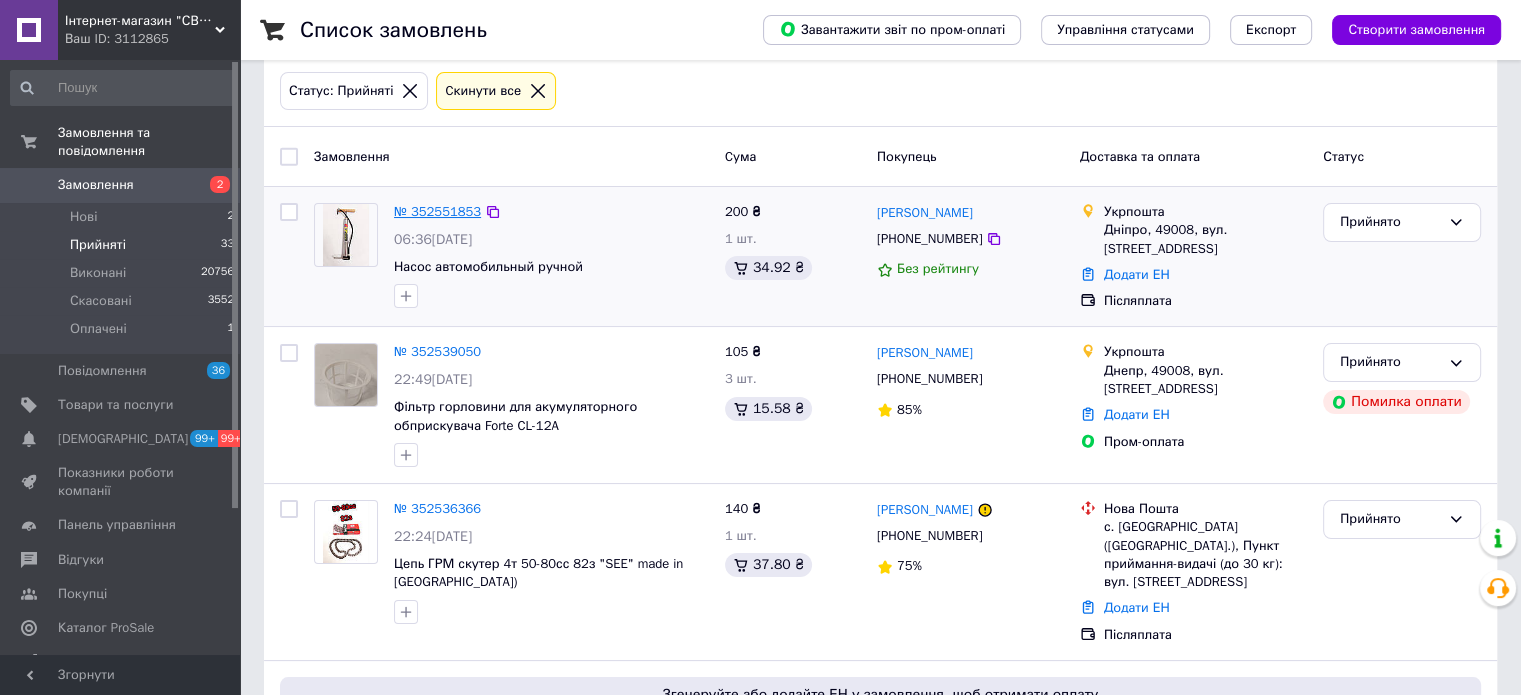 click on "№ 352551853" at bounding box center (437, 211) 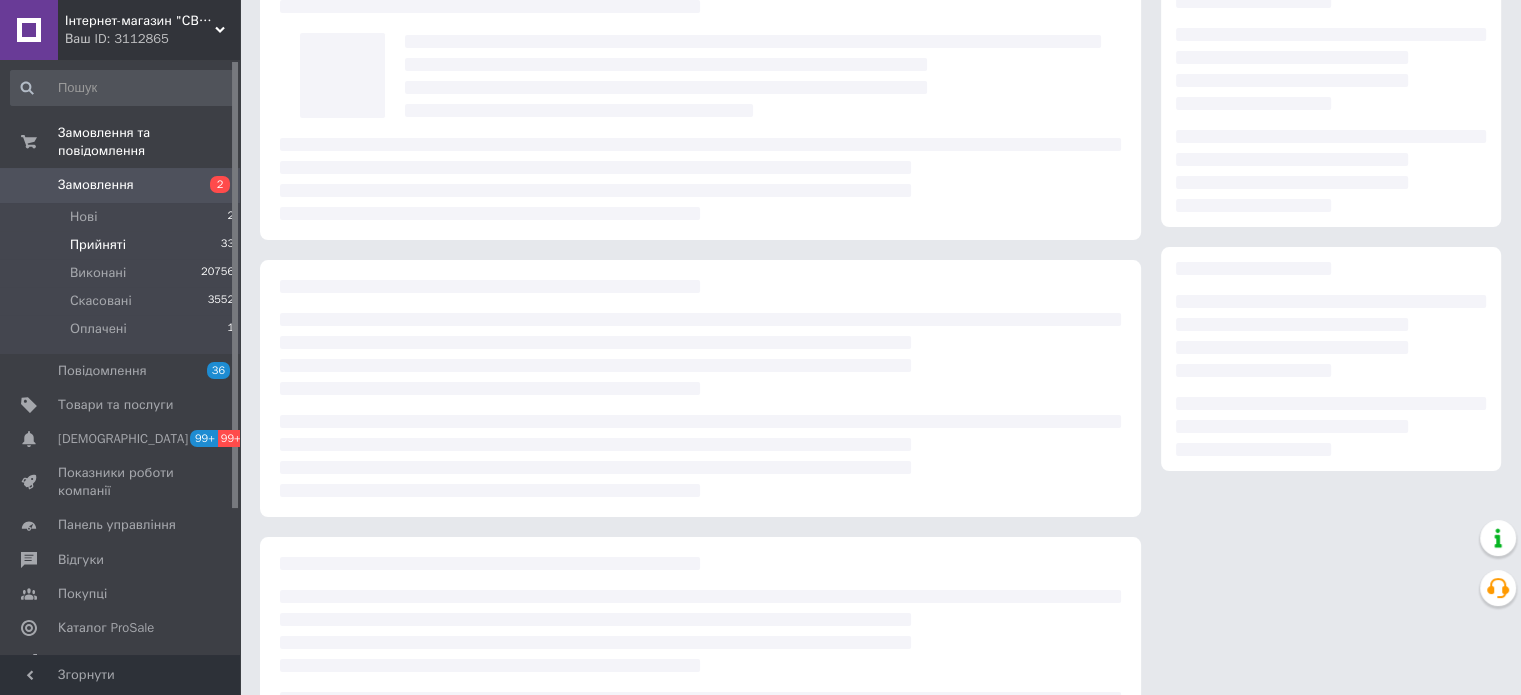 scroll, scrollTop: 0, scrollLeft: 0, axis: both 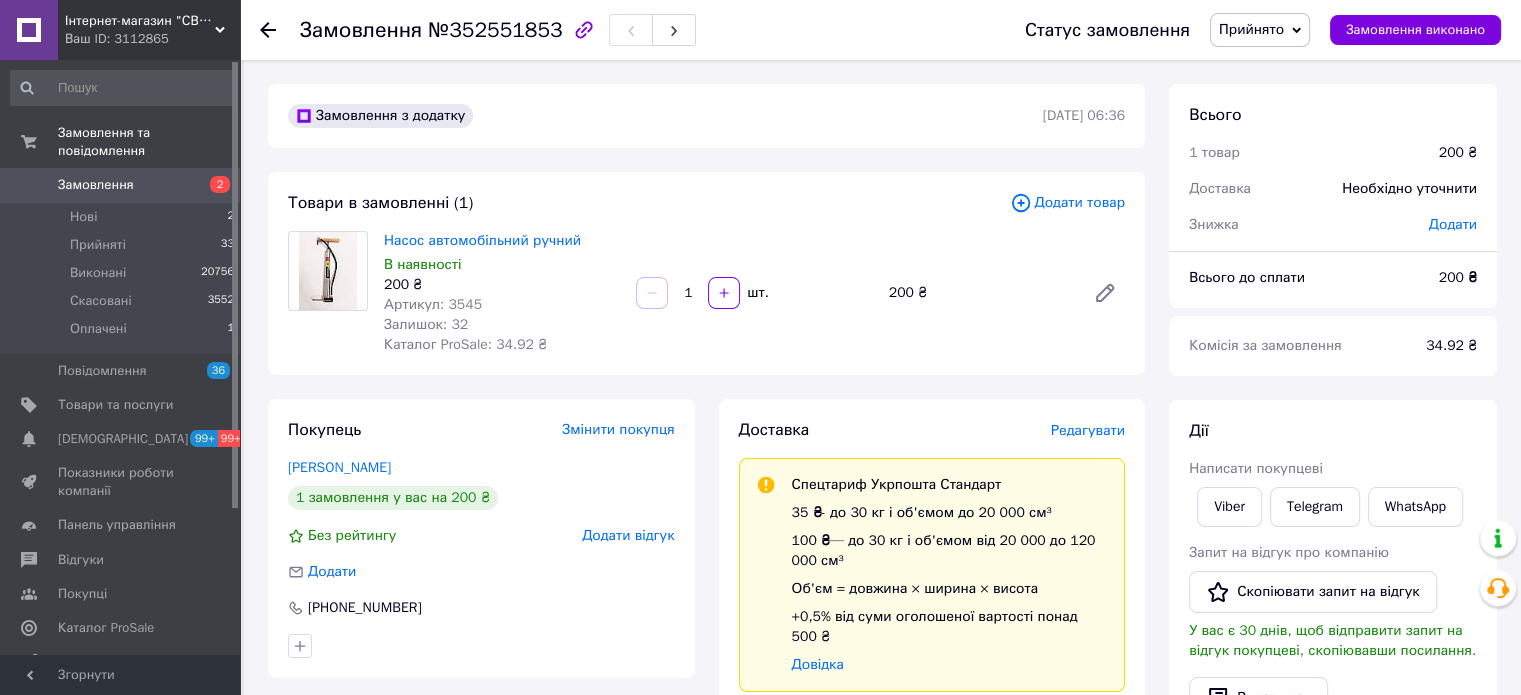 click on "№352551853" at bounding box center [495, 30] 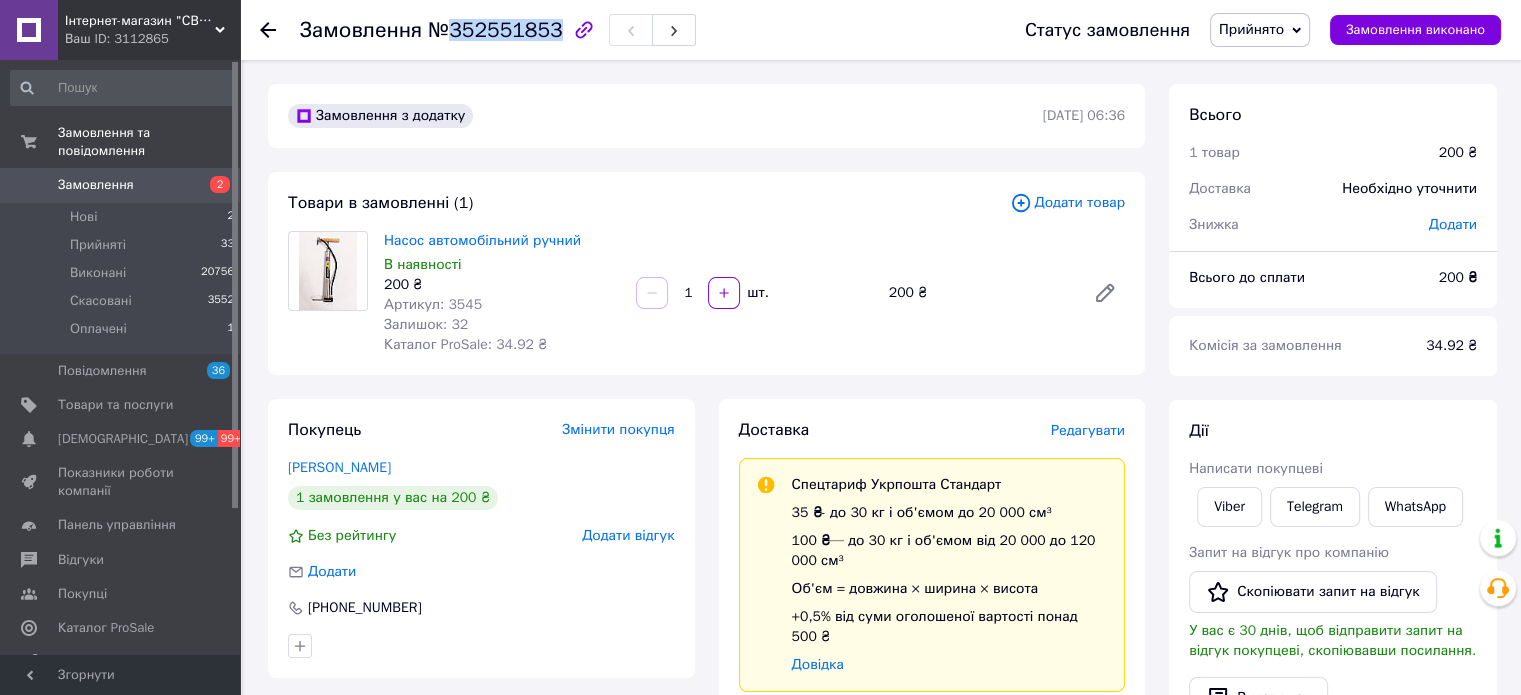 click on "№352551853" at bounding box center (495, 30) 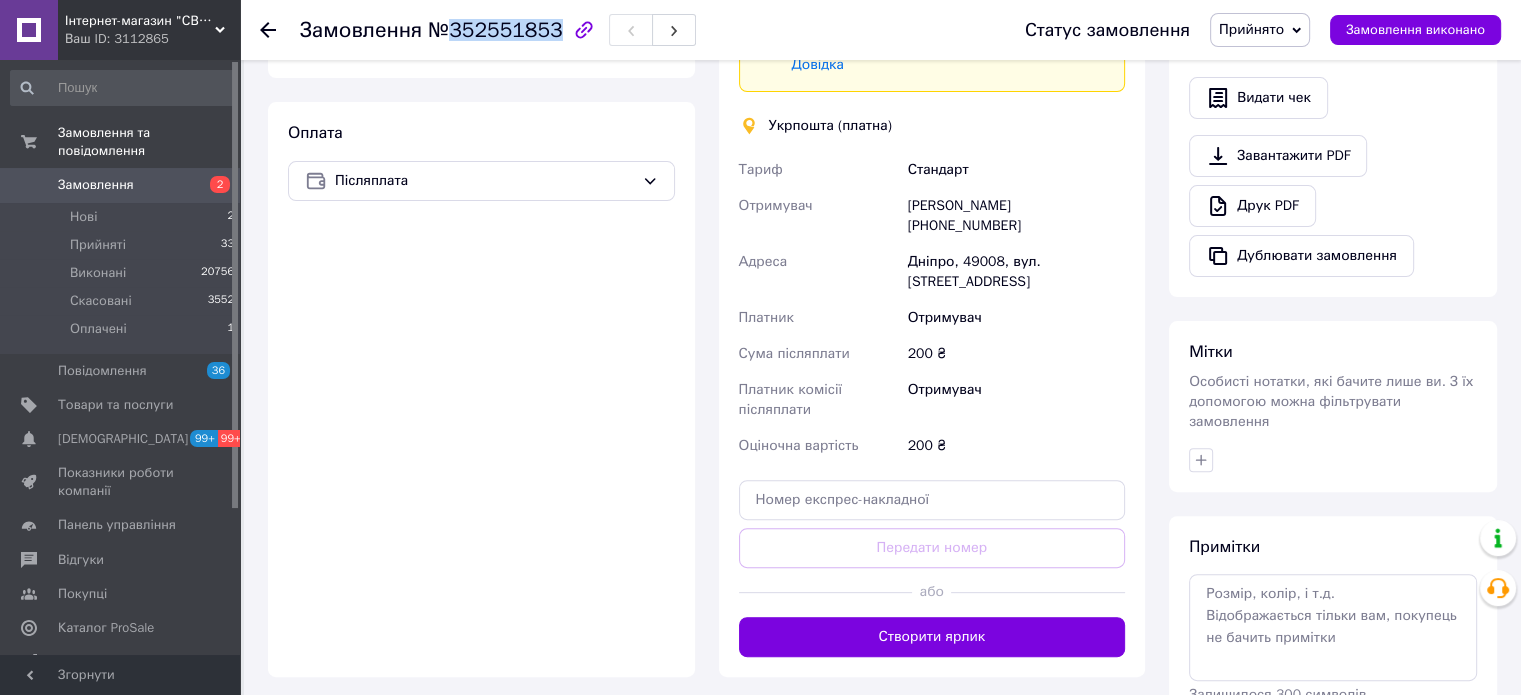 scroll, scrollTop: 736, scrollLeft: 0, axis: vertical 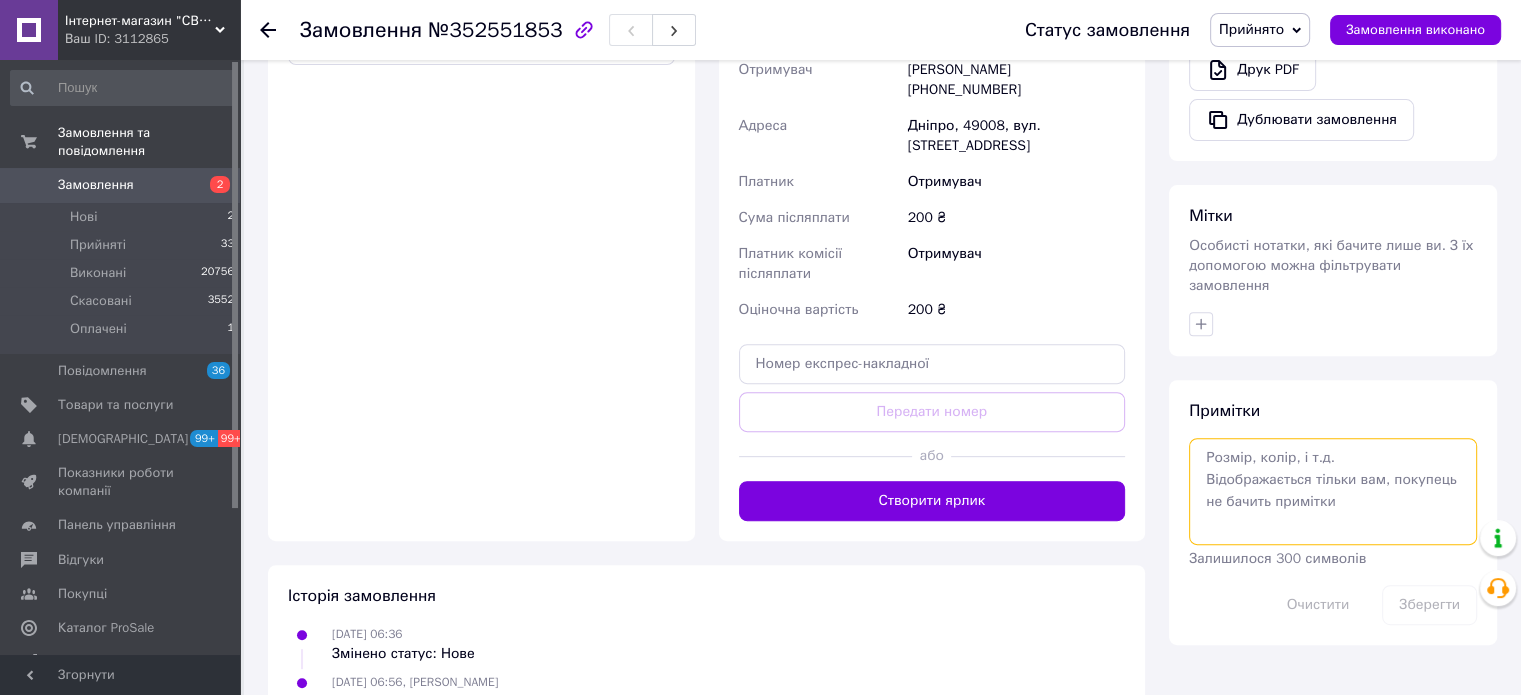 click at bounding box center (1333, 491) 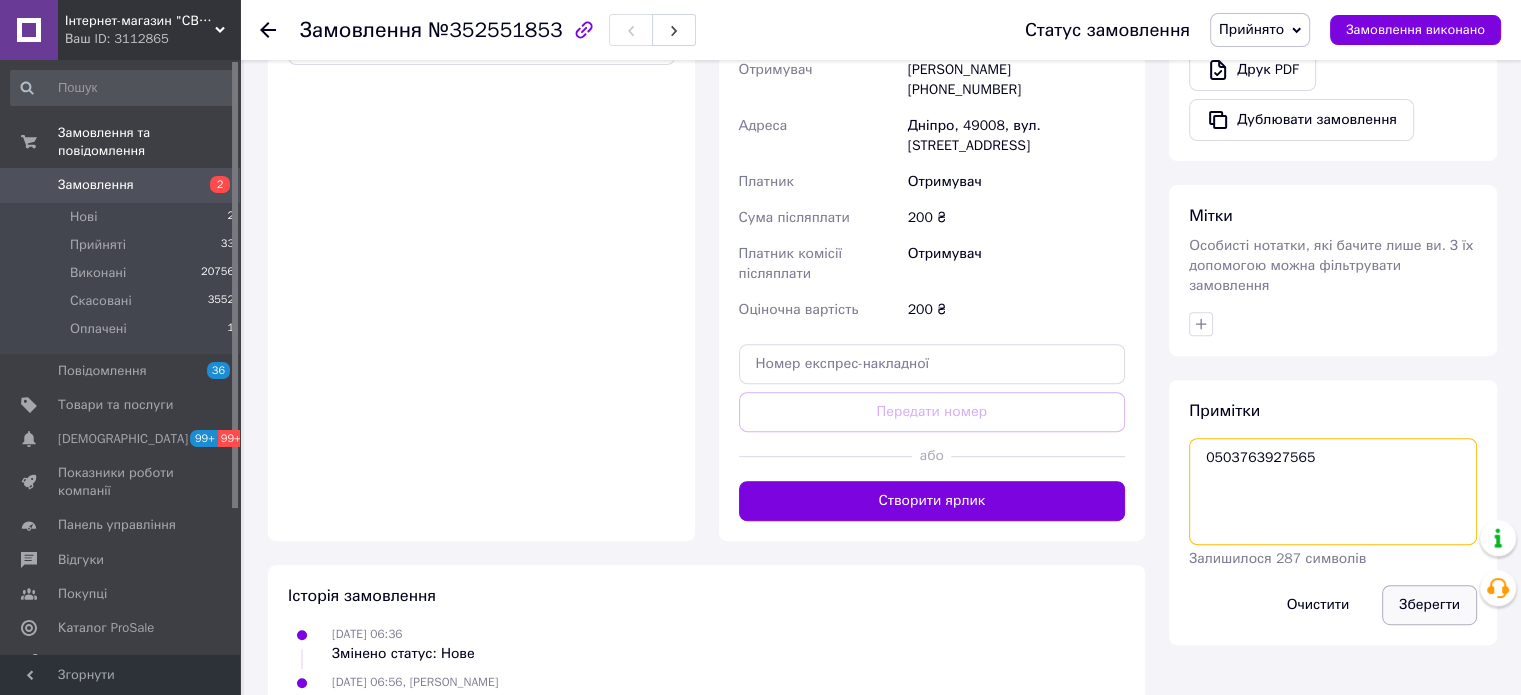 type on "0503763927565" 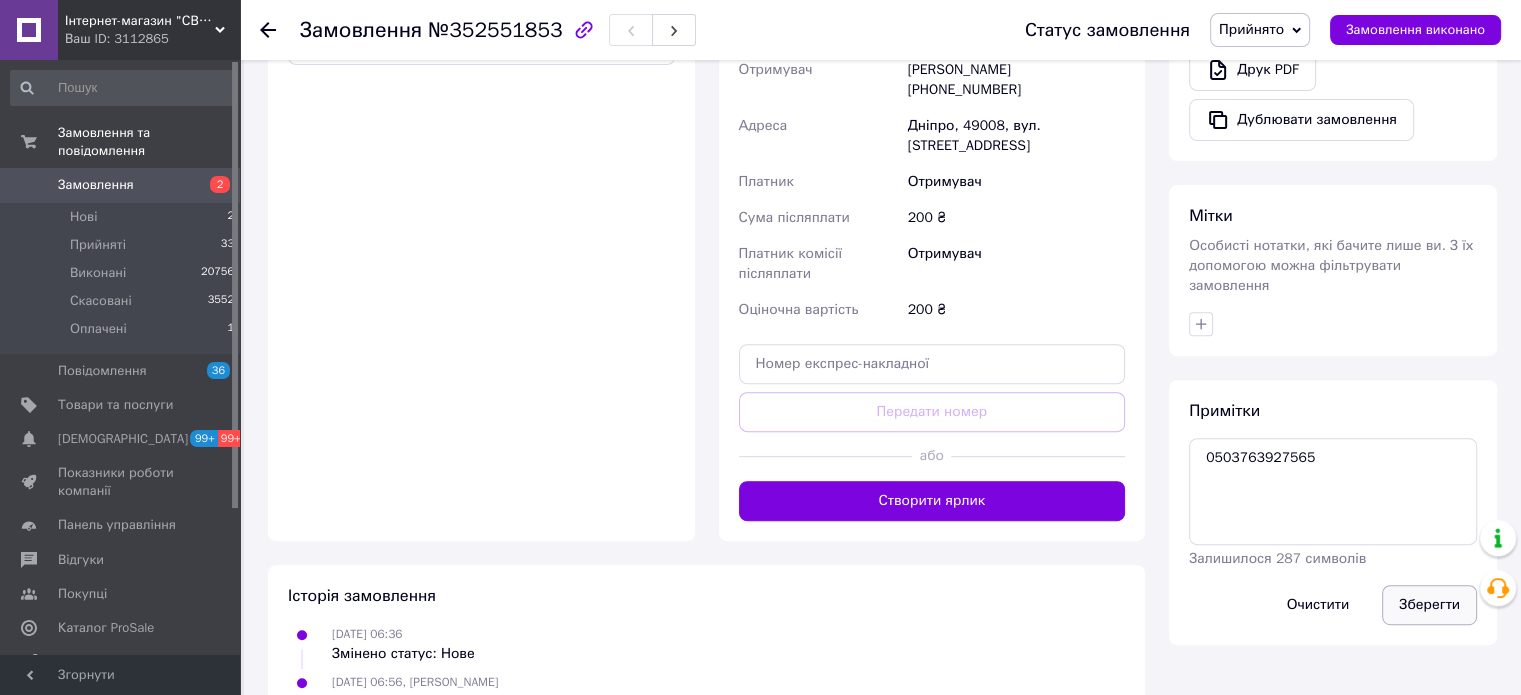 click on "Зберегти" at bounding box center [1429, 605] 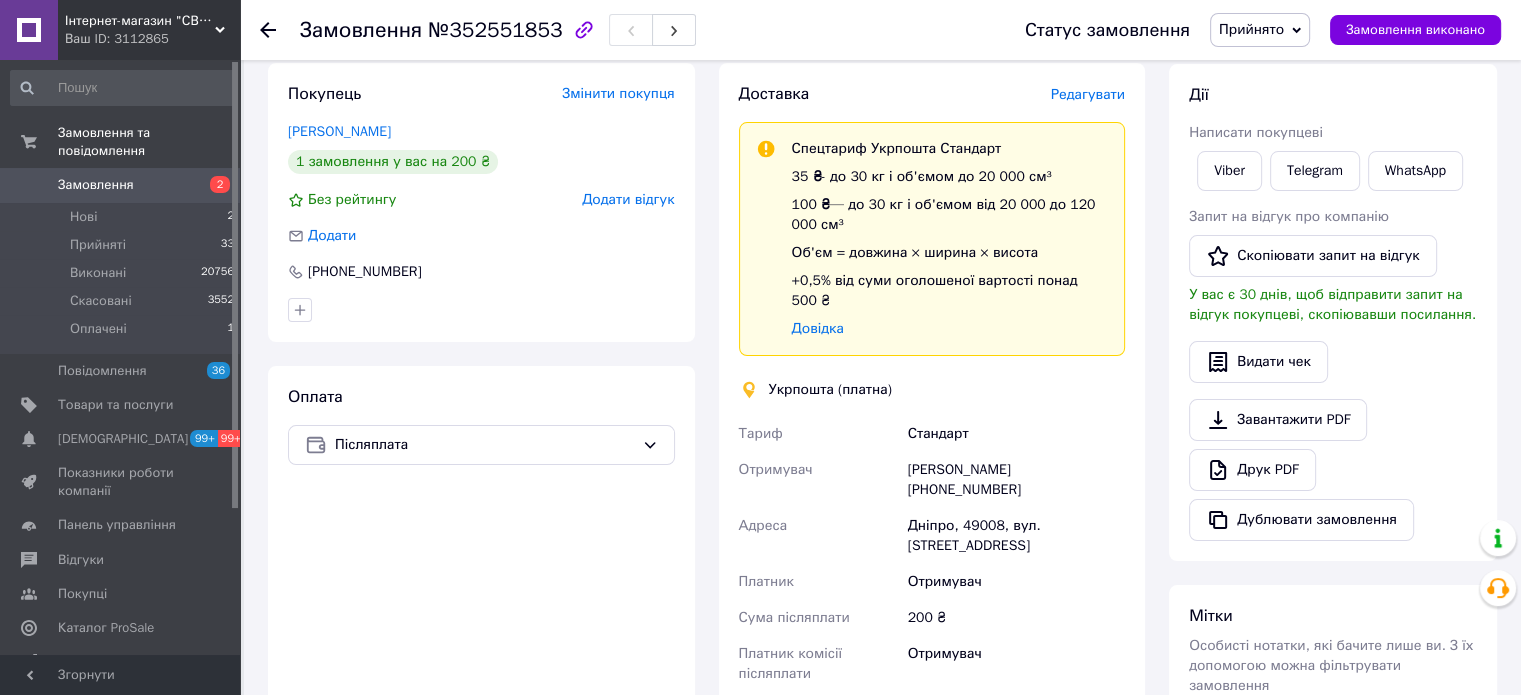scroll, scrollTop: 0, scrollLeft: 0, axis: both 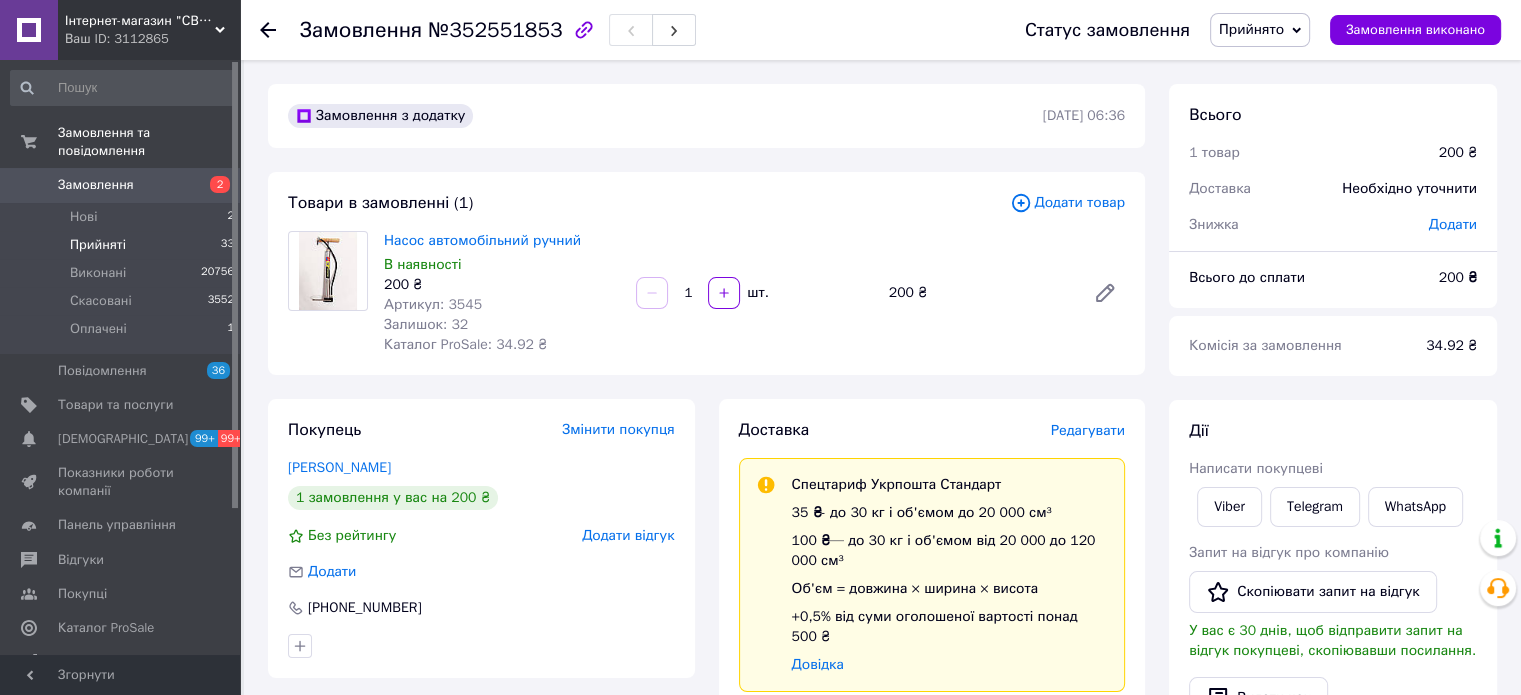click on "Прийняті" at bounding box center [98, 245] 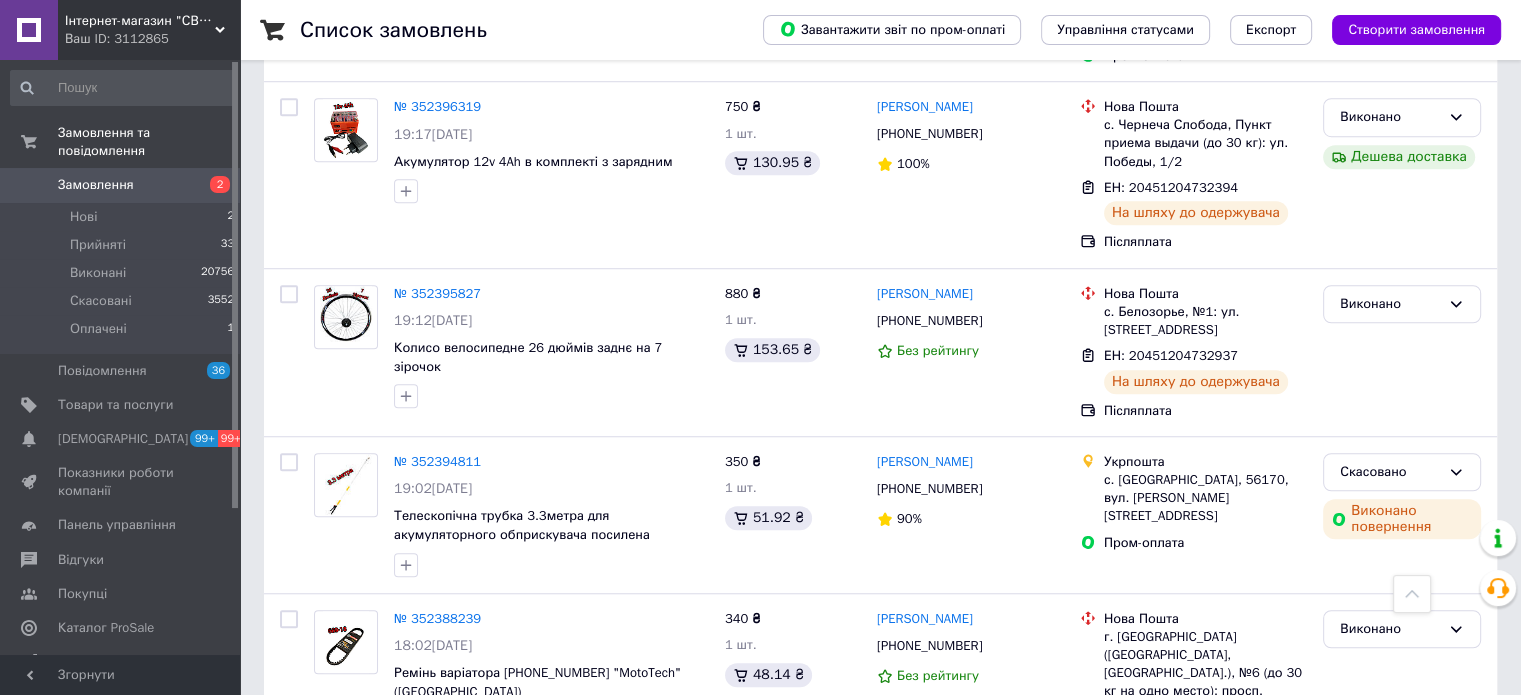 scroll, scrollTop: 10100, scrollLeft: 0, axis: vertical 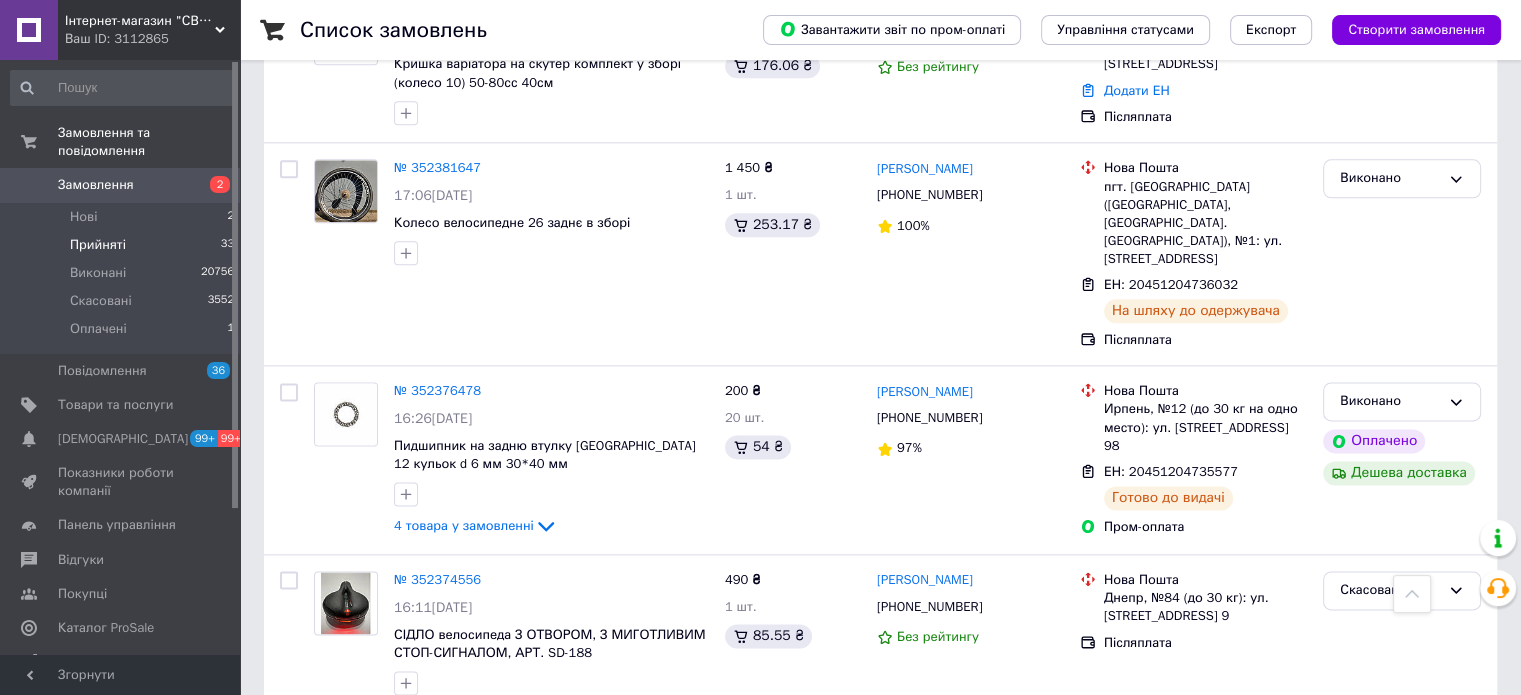 click on "Прийняті 33" at bounding box center (123, 245) 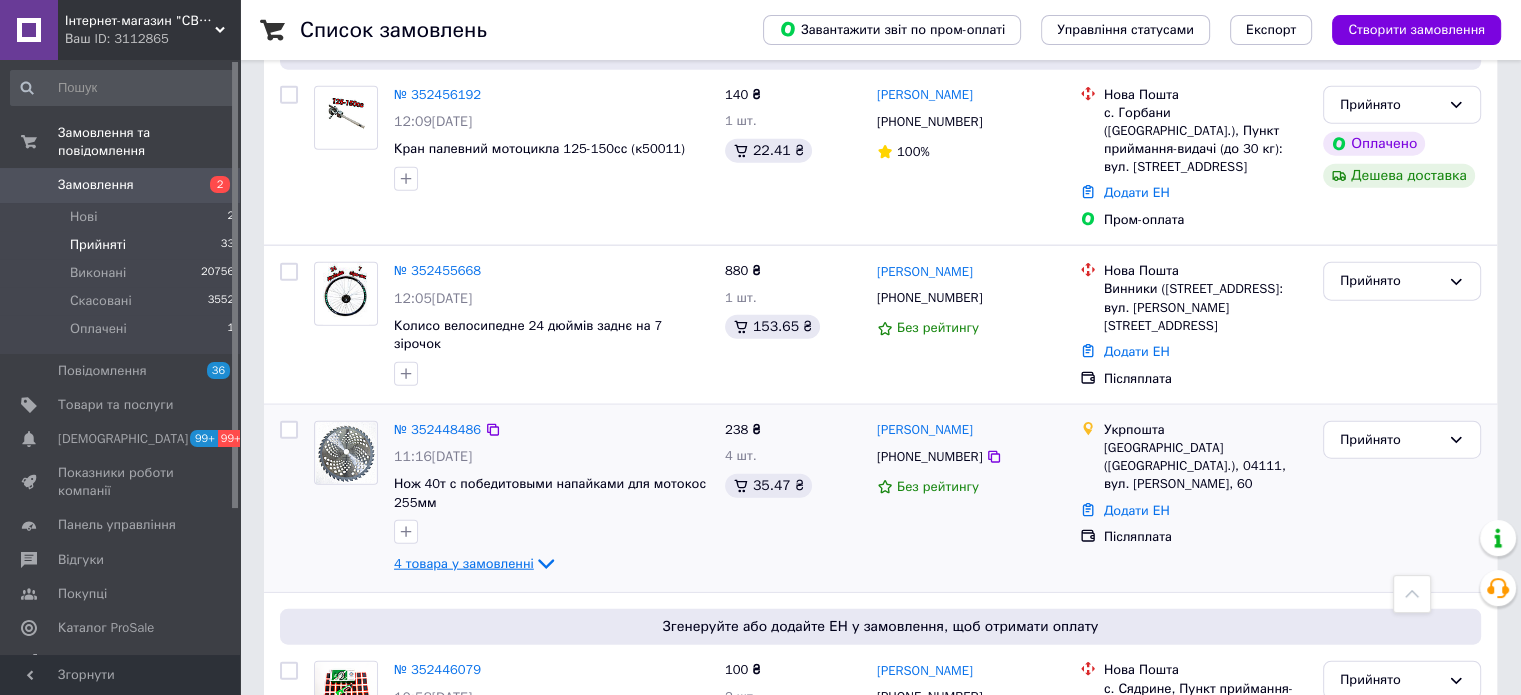 scroll, scrollTop: 5603, scrollLeft: 0, axis: vertical 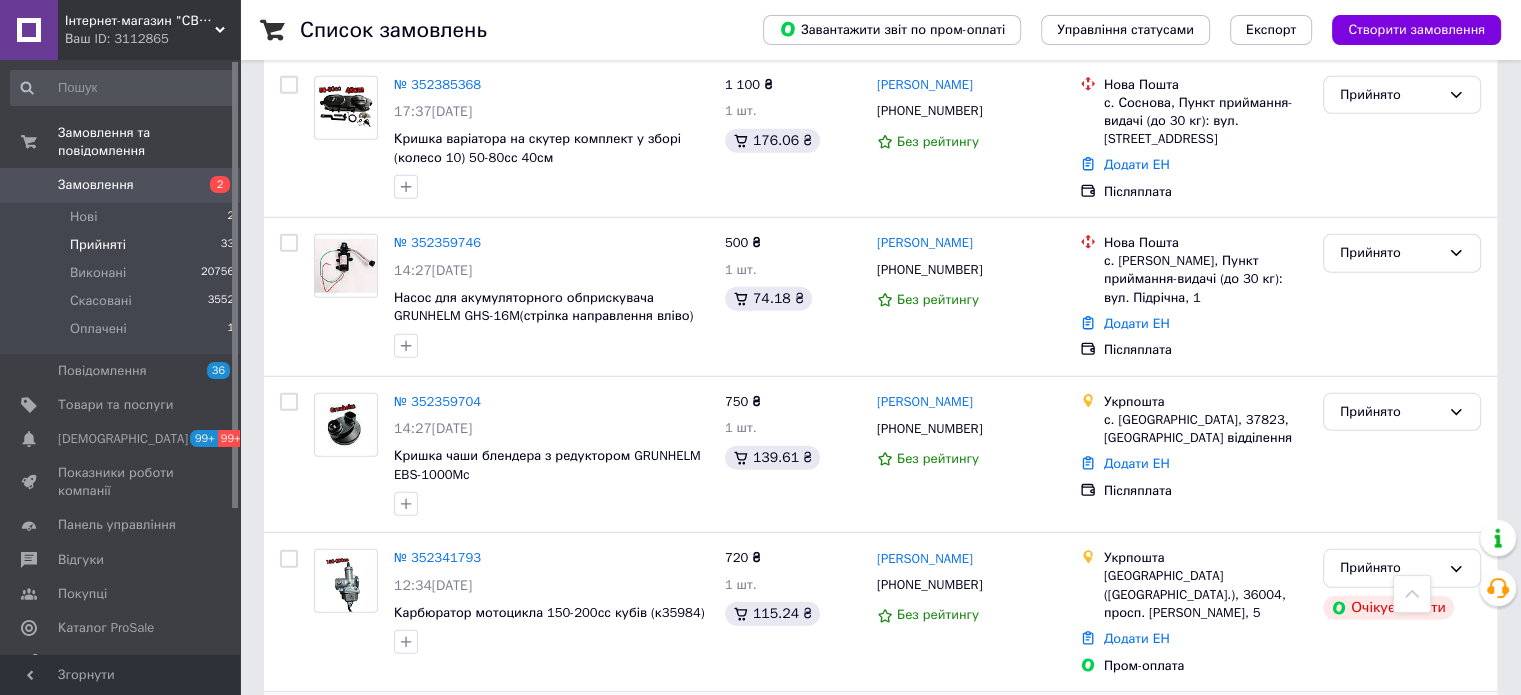 click 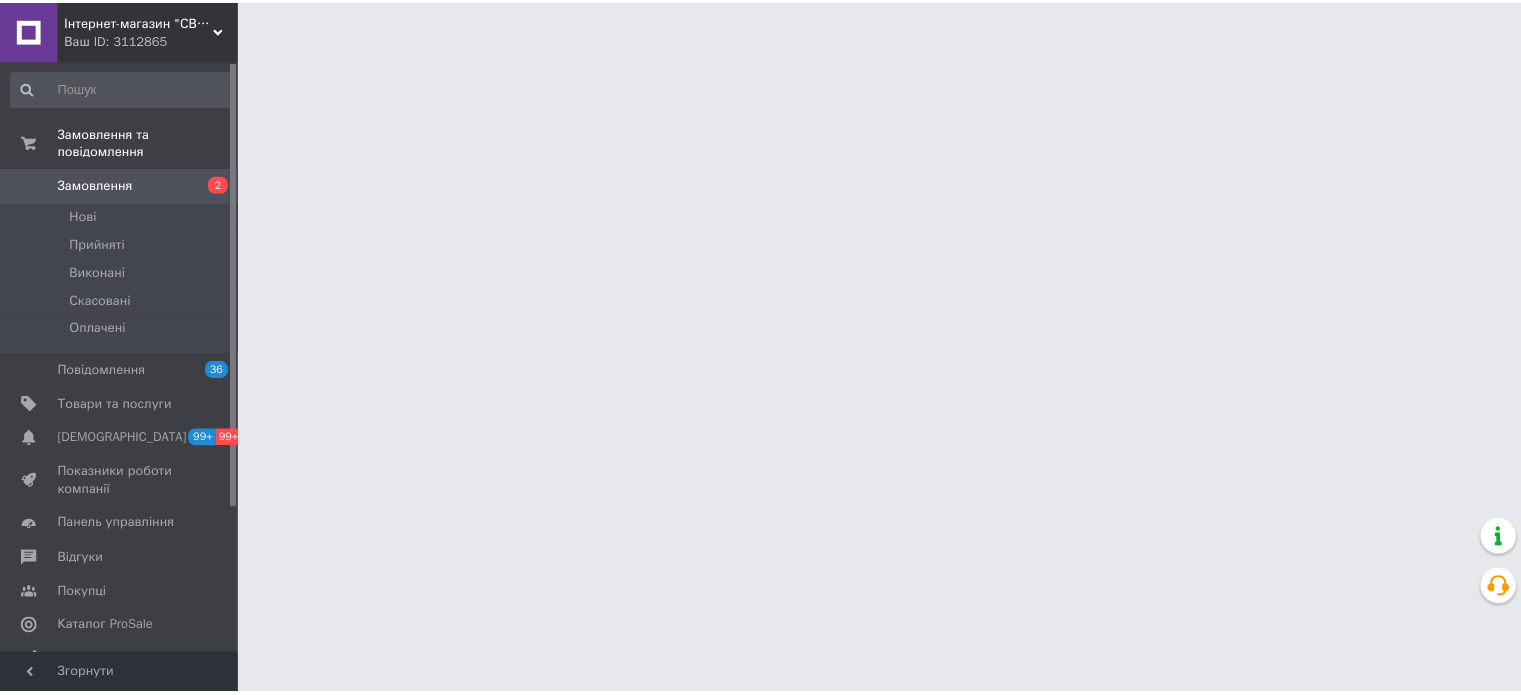 scroll, scrollTop: 0, scrollLeft: 0, axis: both 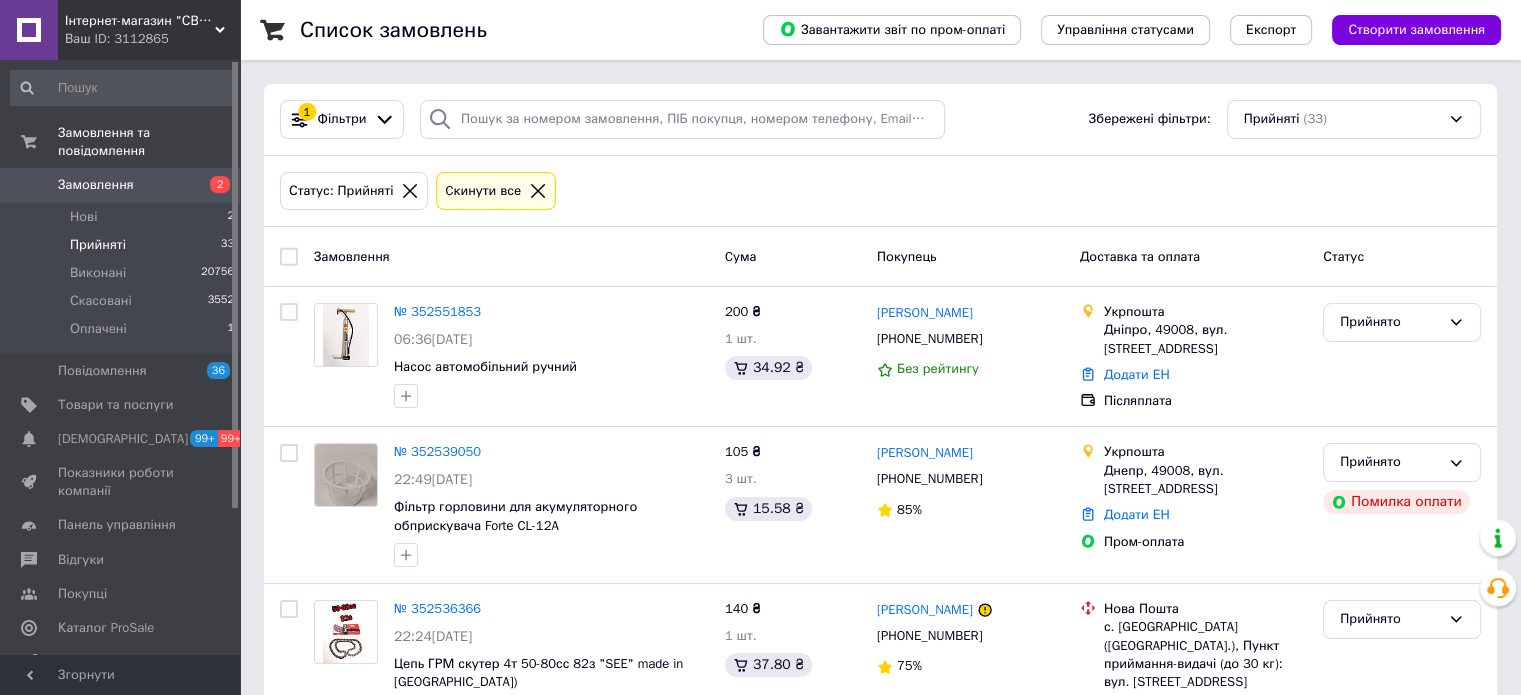 click on "Прийняті 33" at bounding box center (123, 245) 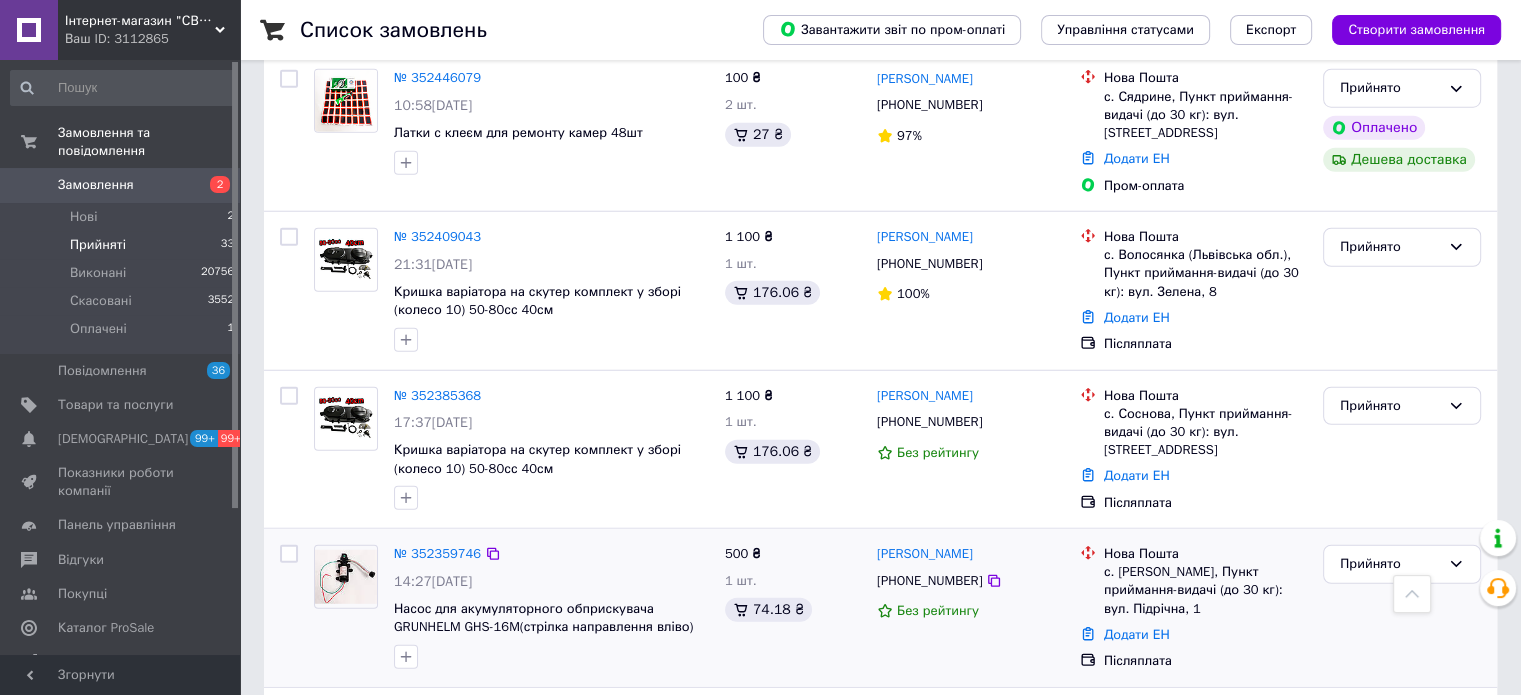 scroll, scrollTop: 5614, scrollLeft: 0, axis: vertical 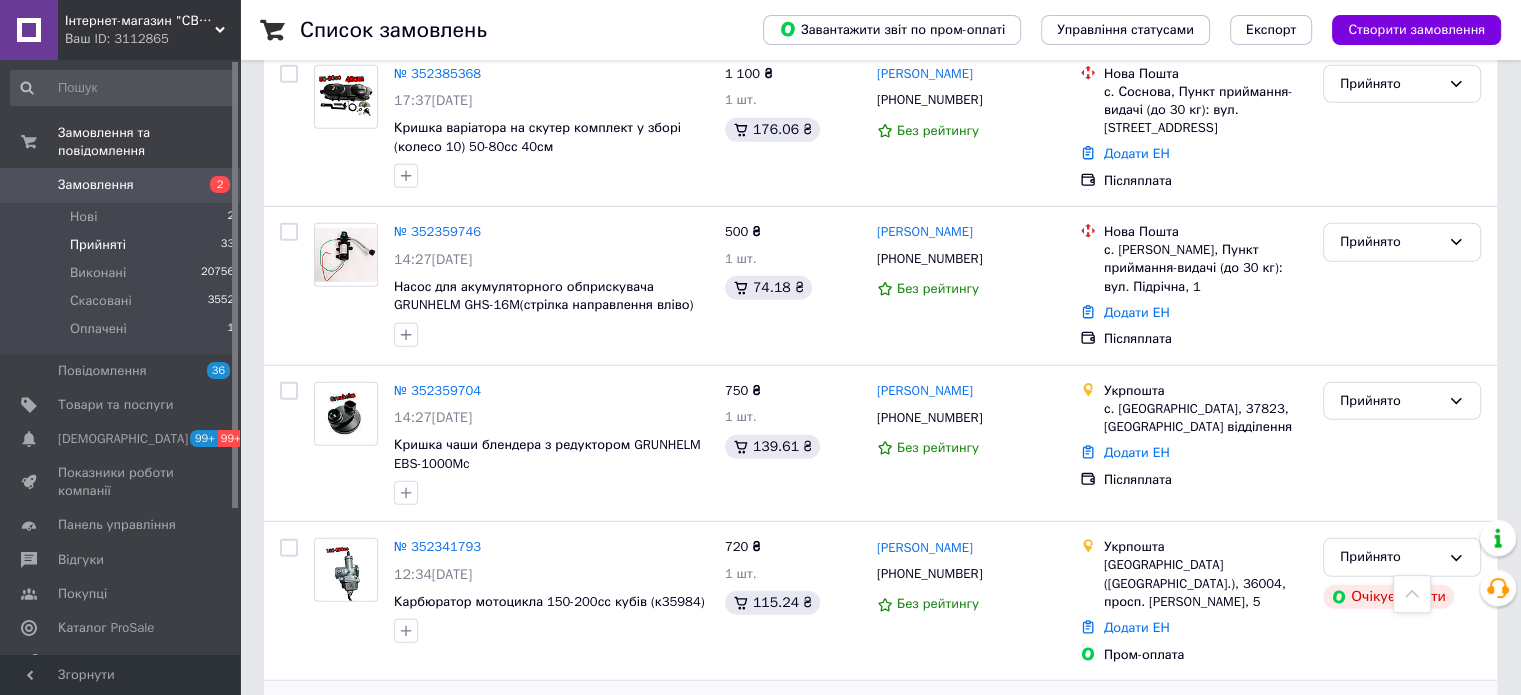 click on "Прийнято" at bounding box center (1390, 716) 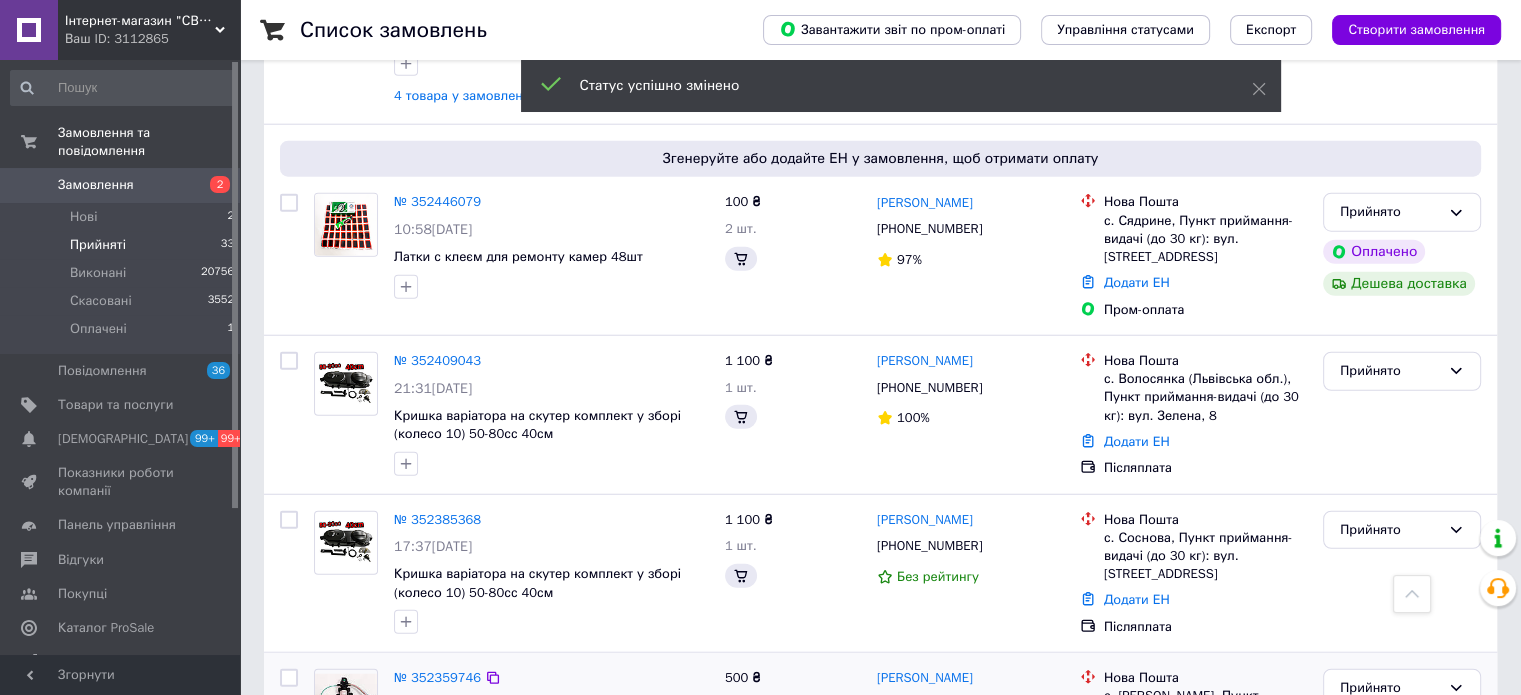scroll, scrollTop: 5131, scrollLeft: 0, axis: vertical 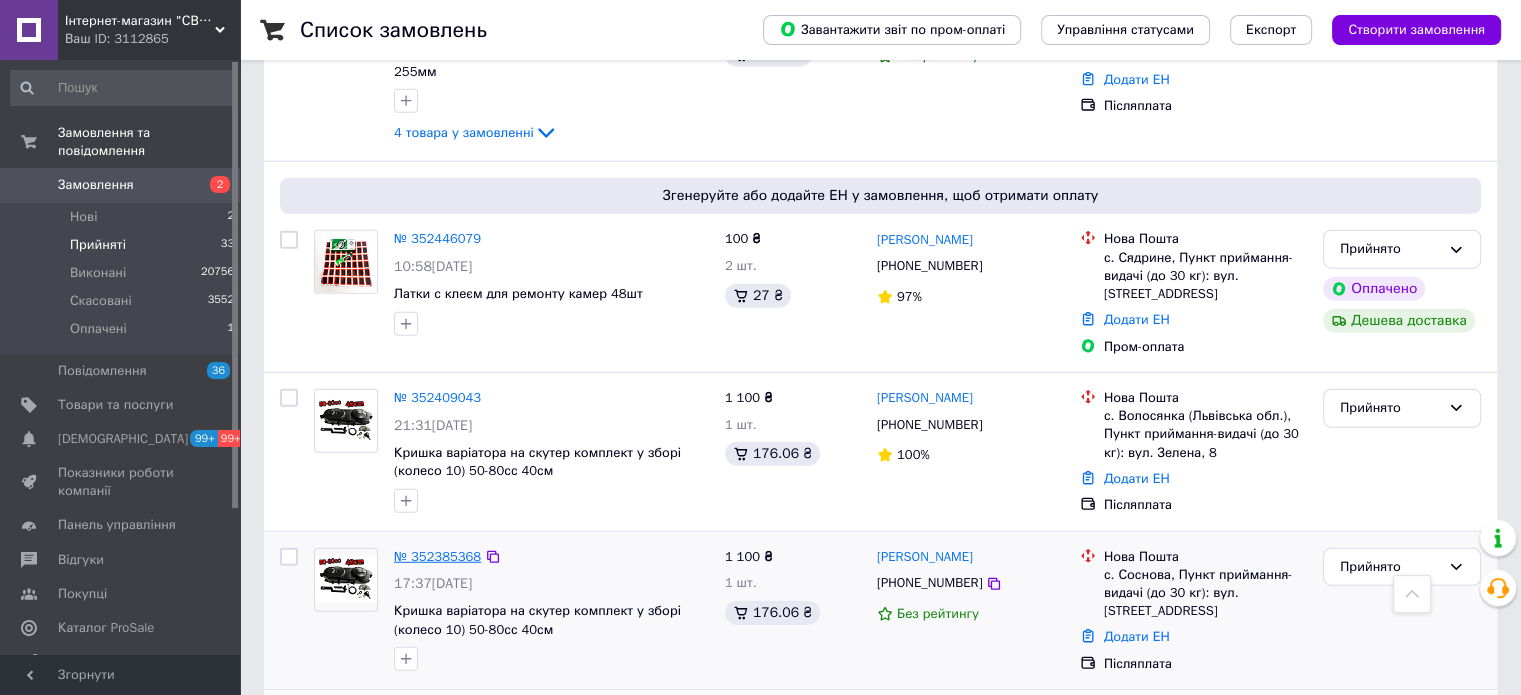 click on "№ 352385368" at bounding box center [437, 556] 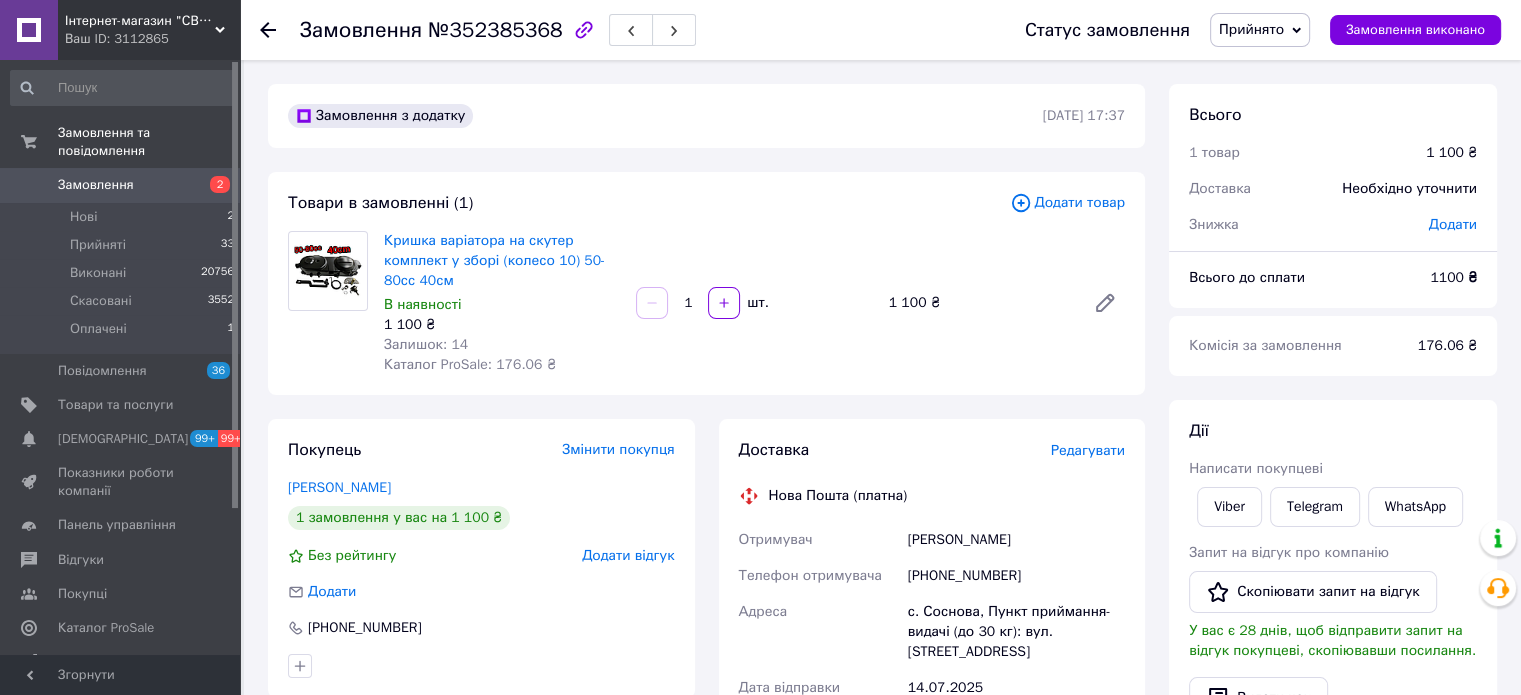 click on "№352385368" at bounding box center [495, 30] 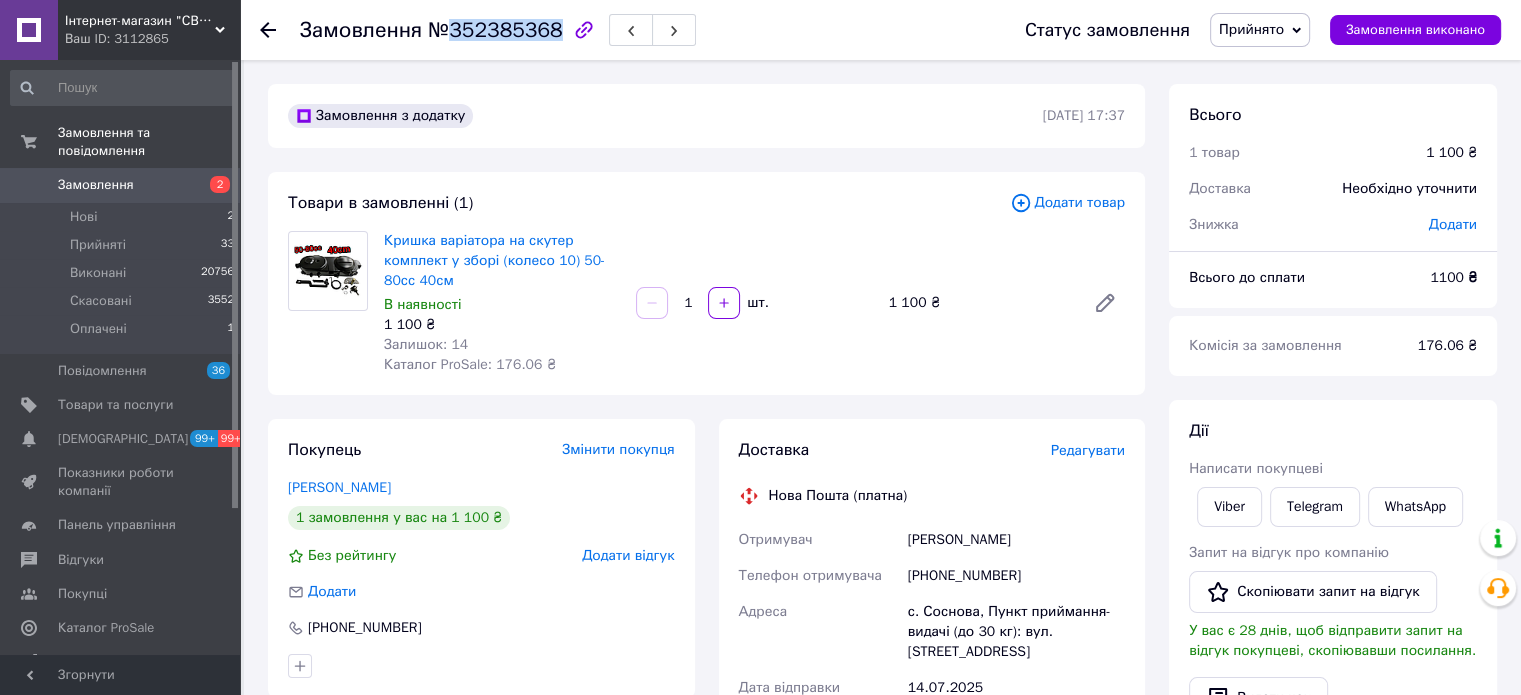 click on "№352385368" at bounding box center [495, 30] 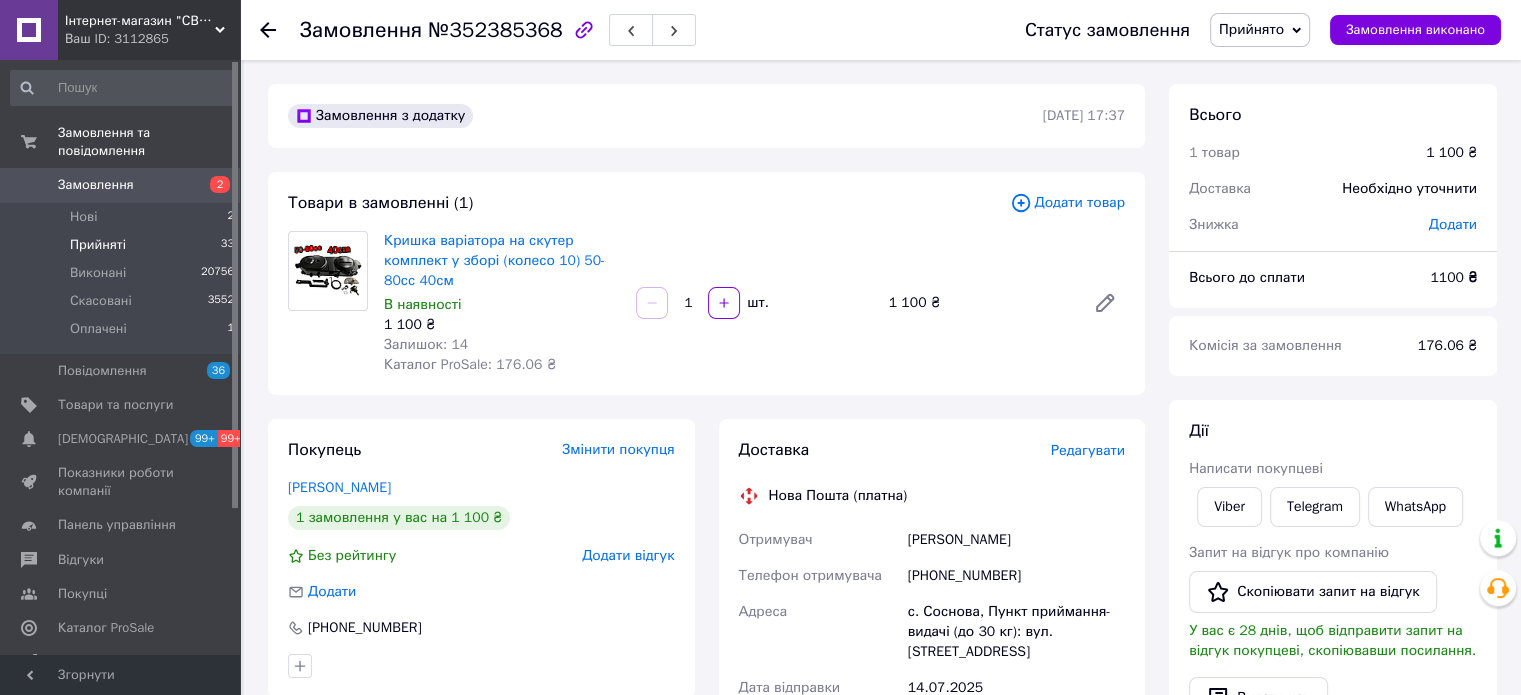 click on "Прийняті" at bounding box center [98, 245] 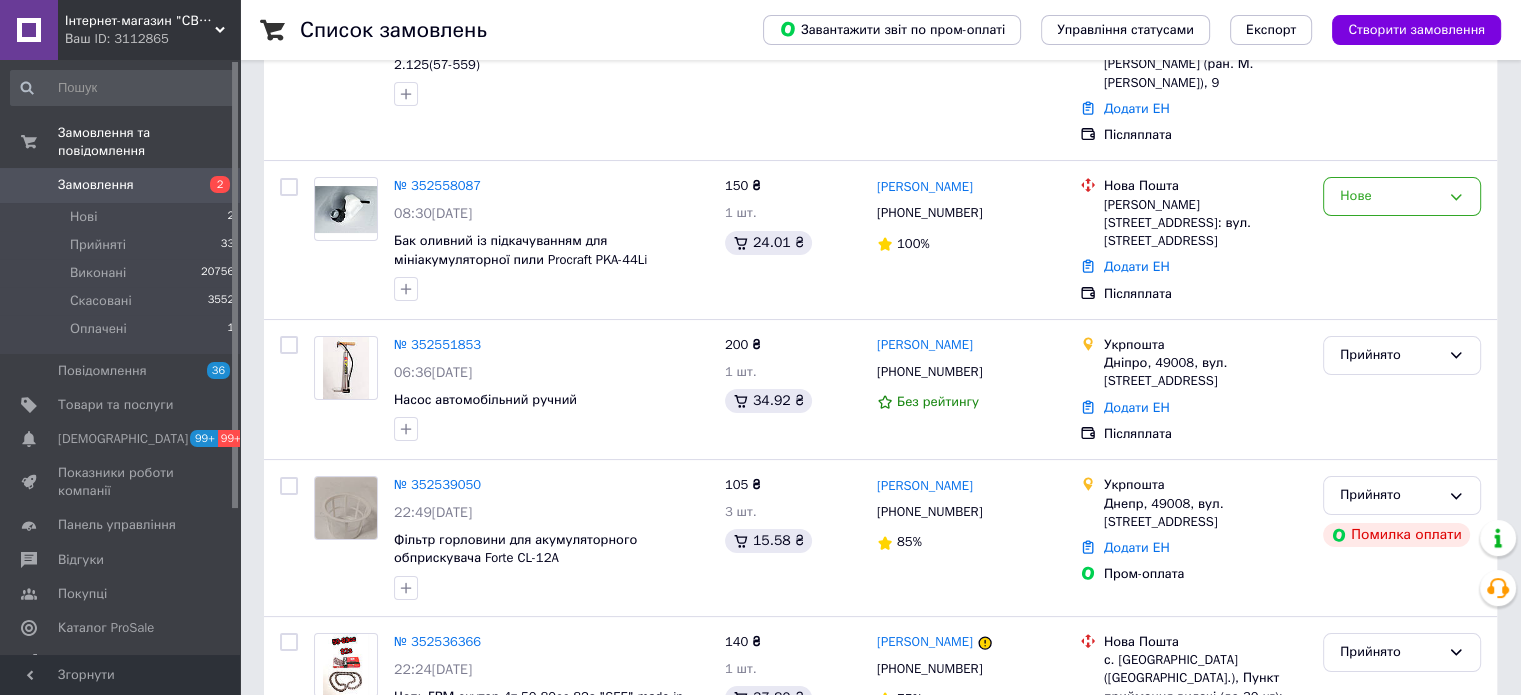 scroll, scrollTop: 600, scrollLeft: 0, axis: vertical 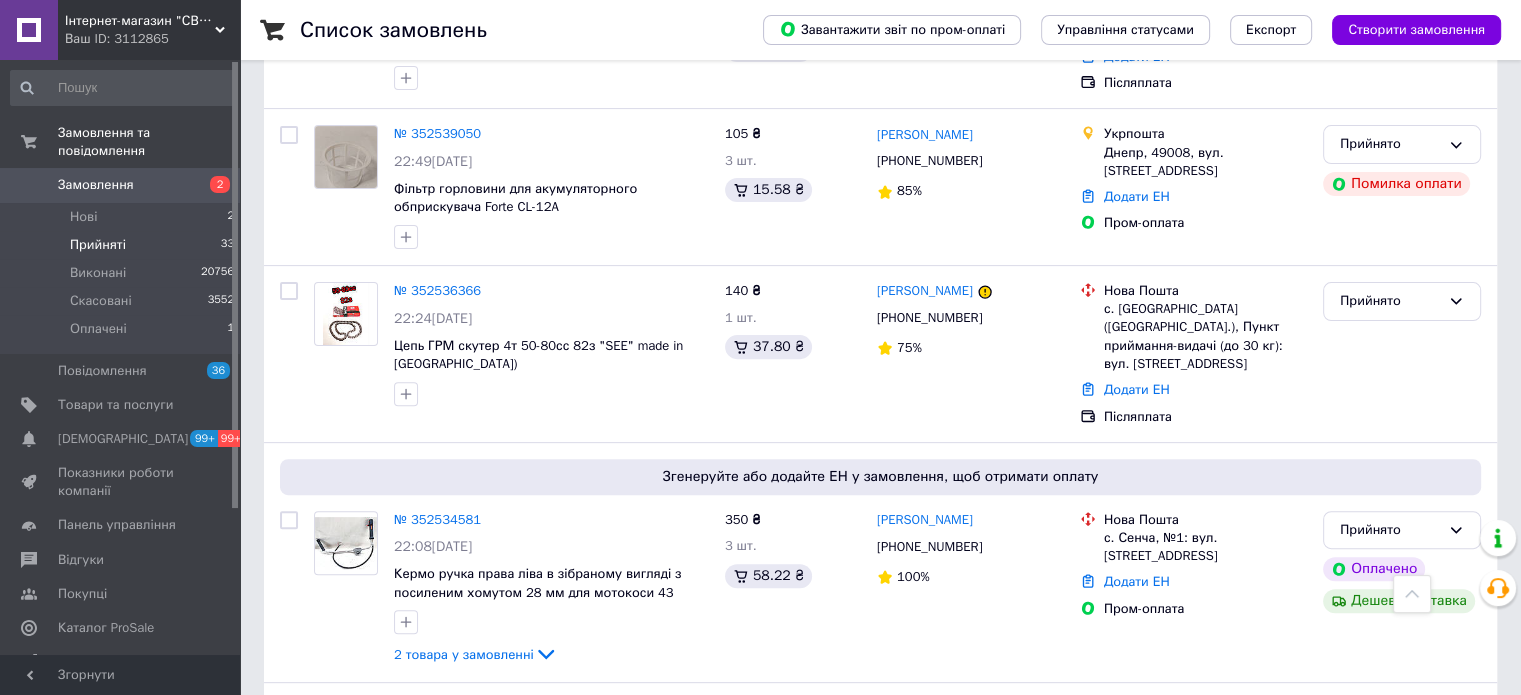 click on "Прийняті 33" at bounding box center [123, 245] 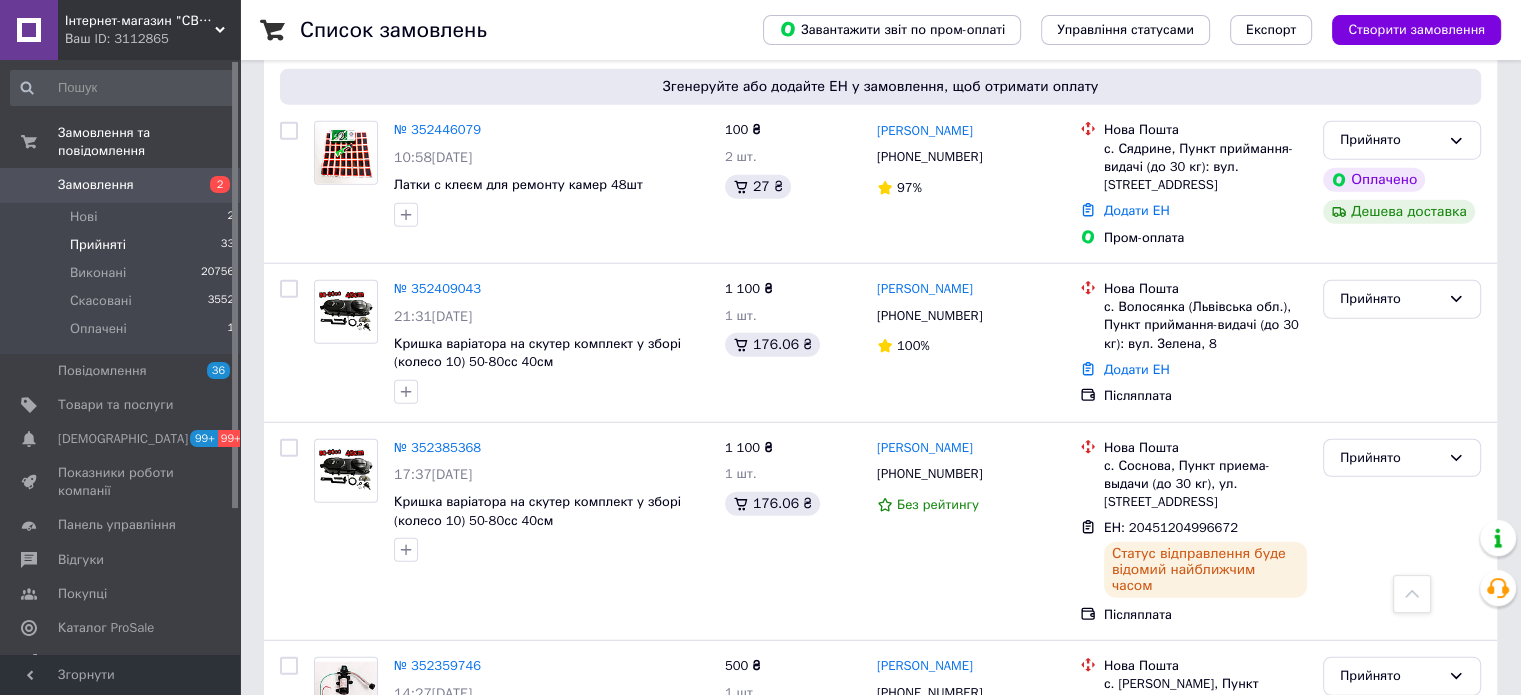 scroll, scrollTop: 5140, scrollLeft: 0, axis: vertical 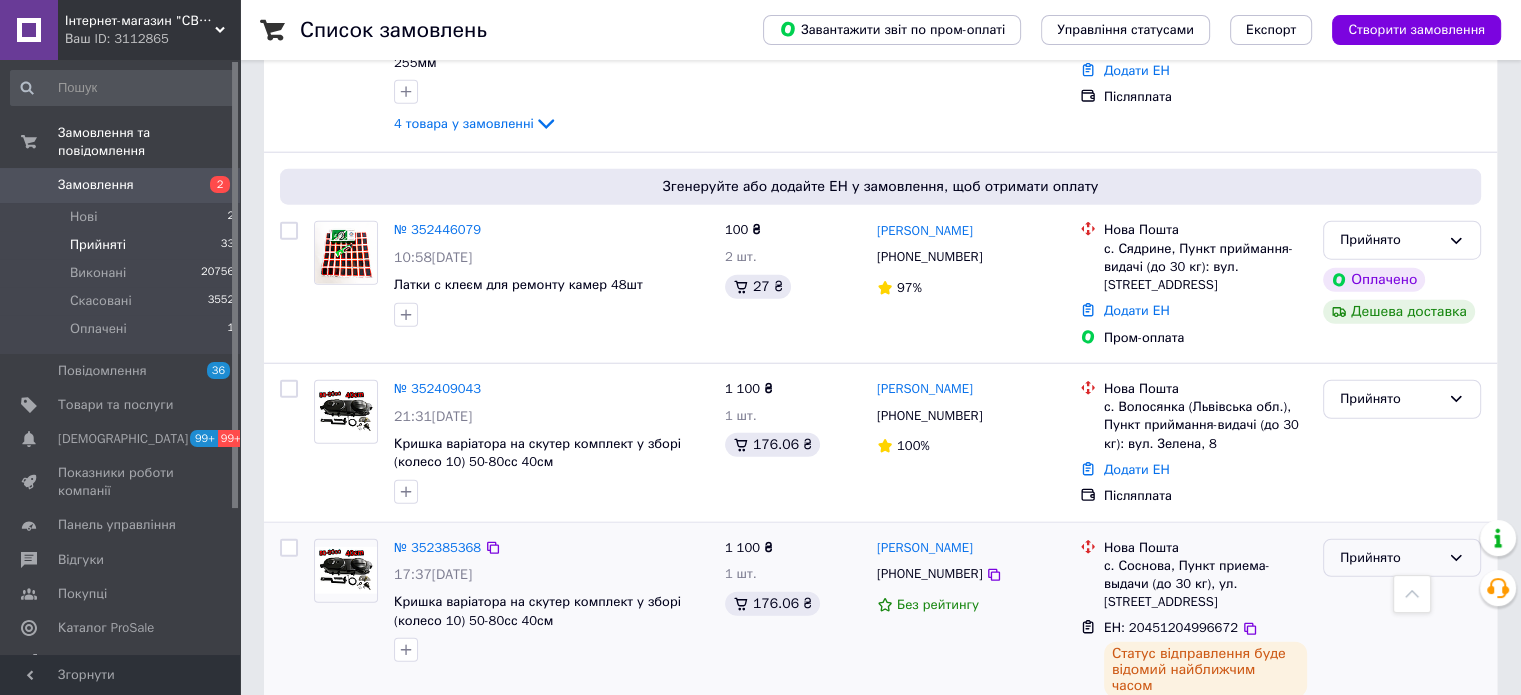 click on "Прийнято" at bounding box center (1390, 558) 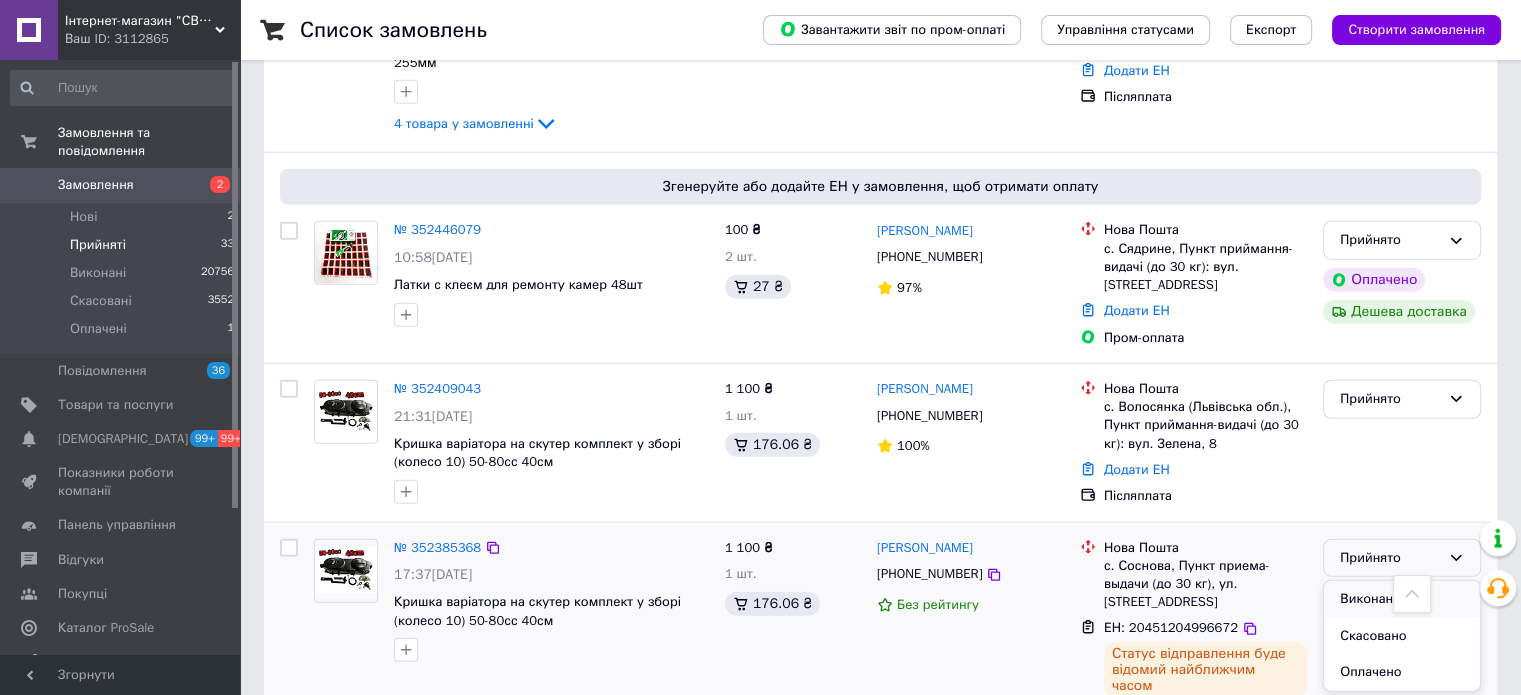 click on "Виконано" at bounding box center [1402, 599] 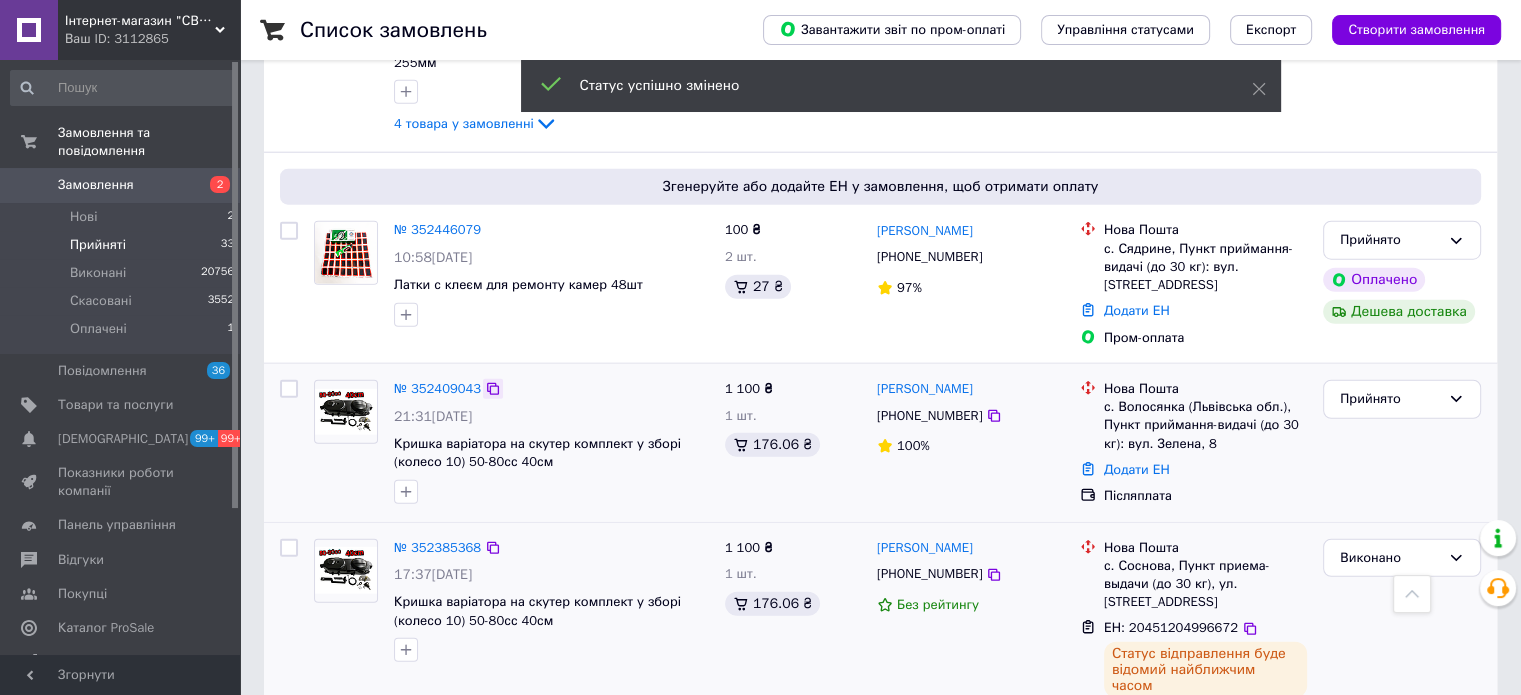 click 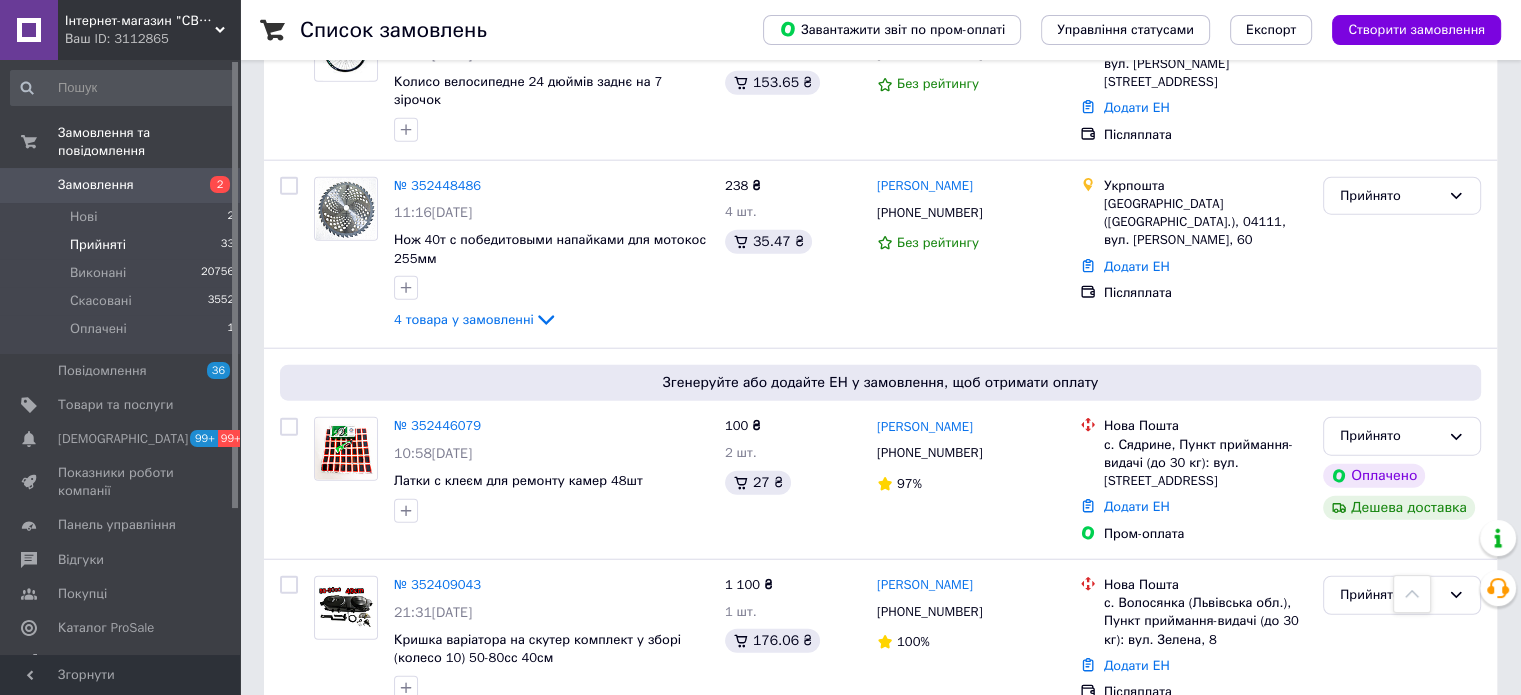 scroll, scrollTop: 4772, scrollLeft: 0, axis: vertical 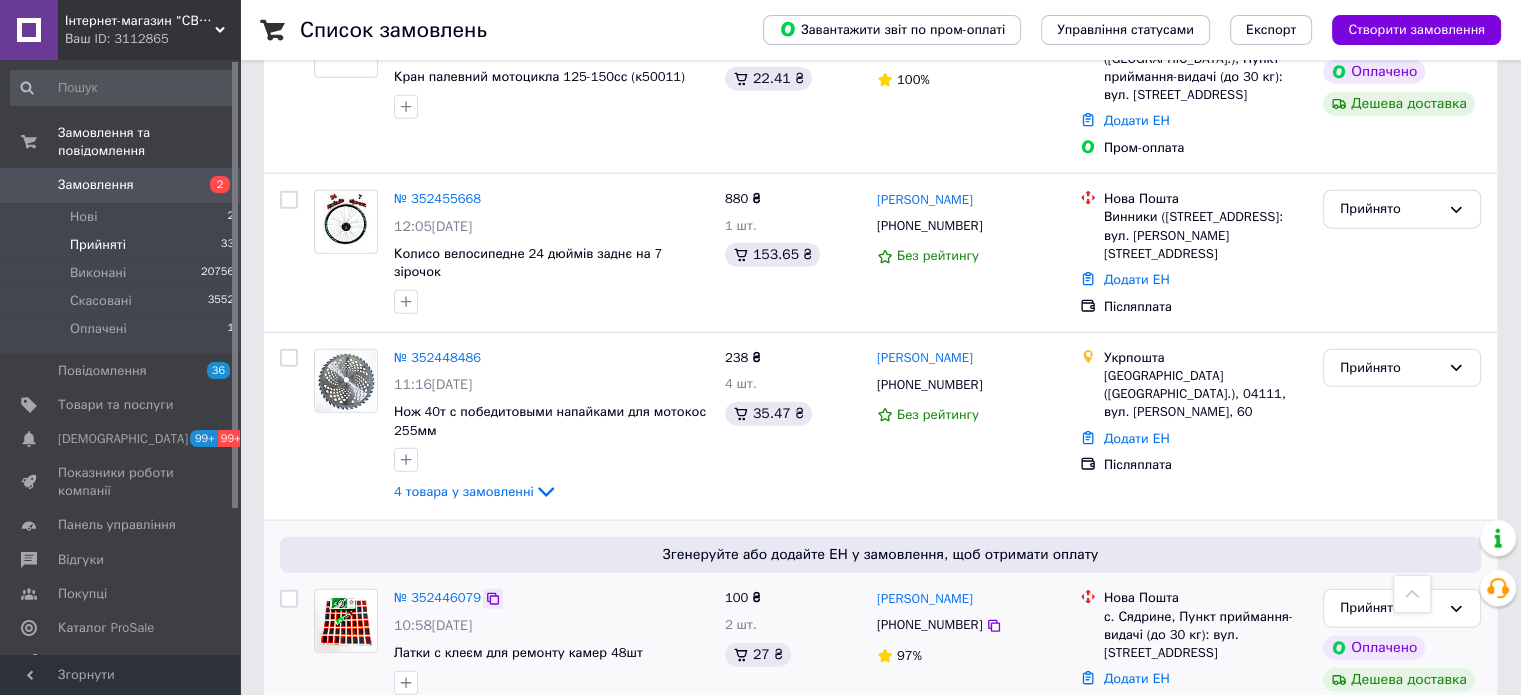 click 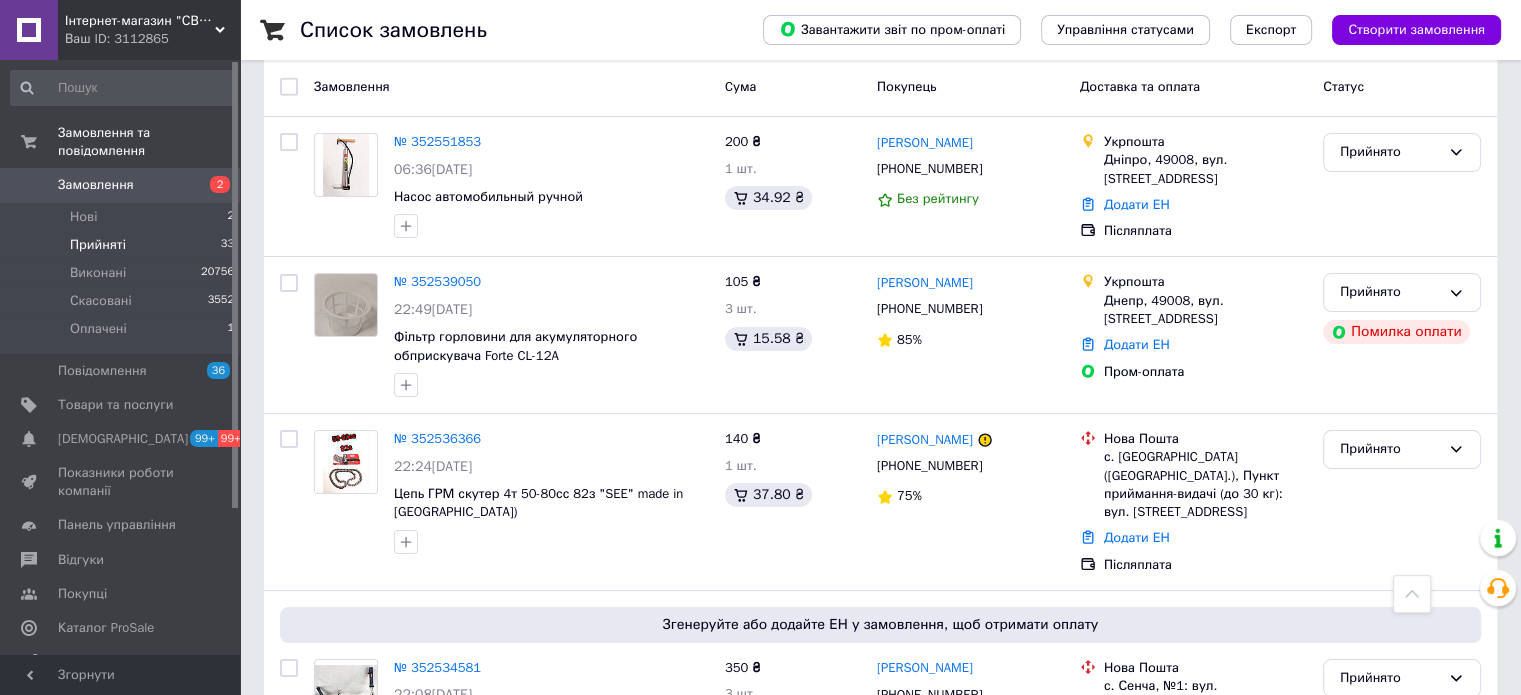 scroll, scrollTop: 0, scrollLeft: 0, axis: both 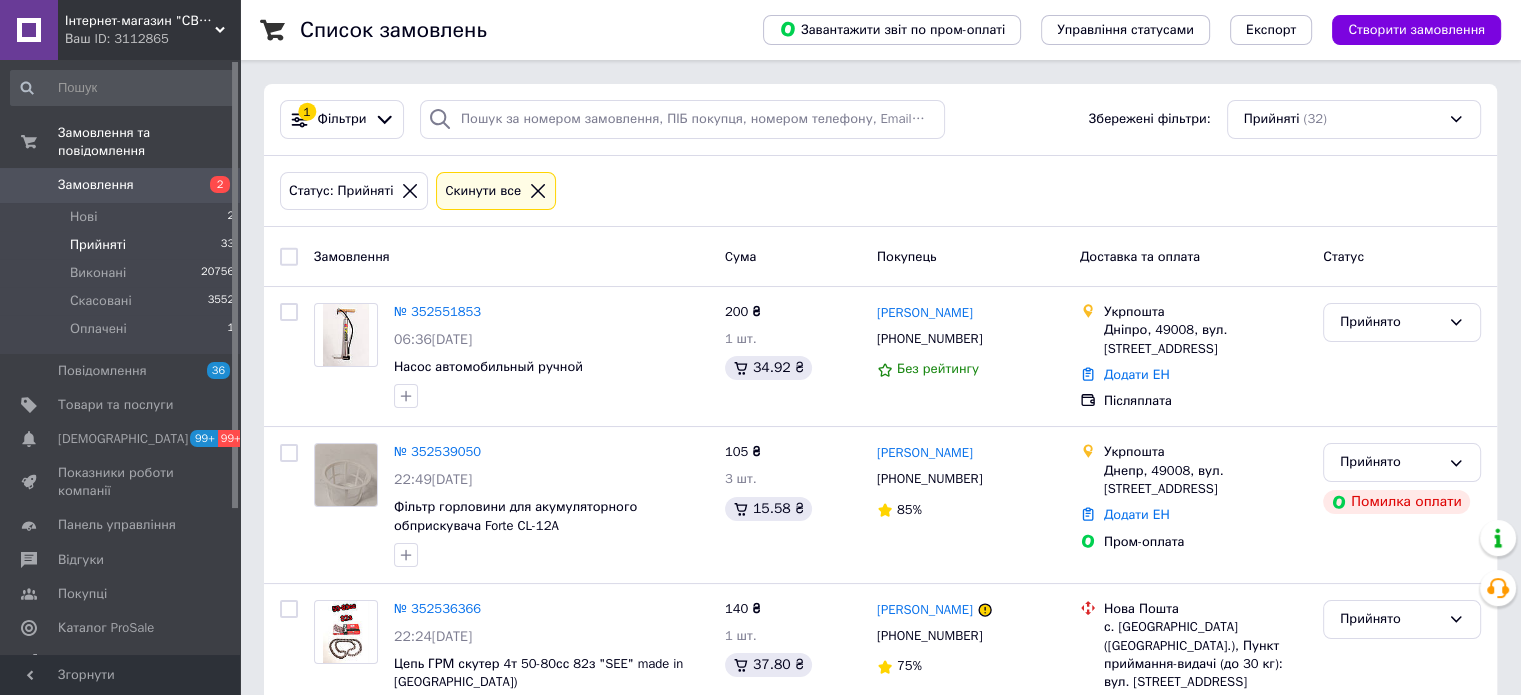 click on "Ваш ID: 3112865" at bounding box center (152, 39) 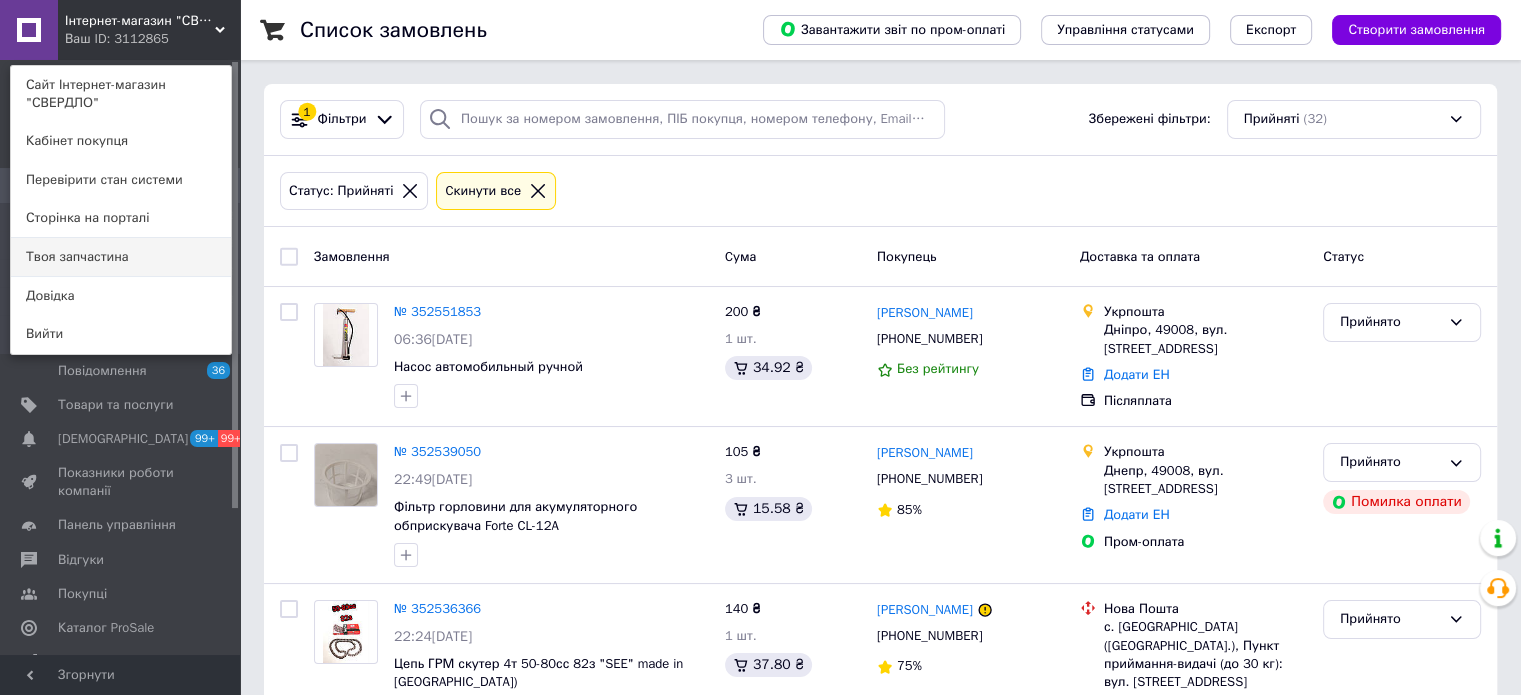 click on "Твоя запчастина" at bounding box center [121, 257] 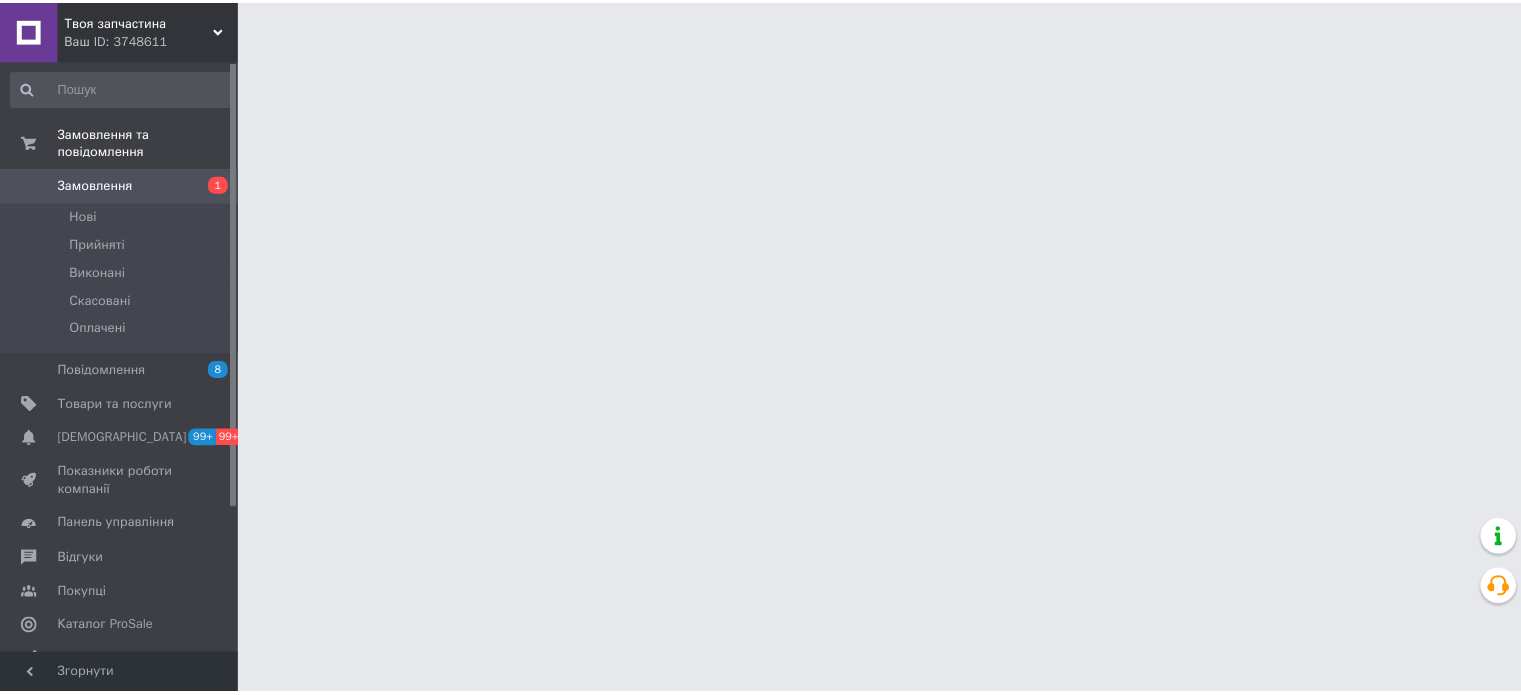 scroll, scrollTop: 0, scrollLeft: 0, axis: both 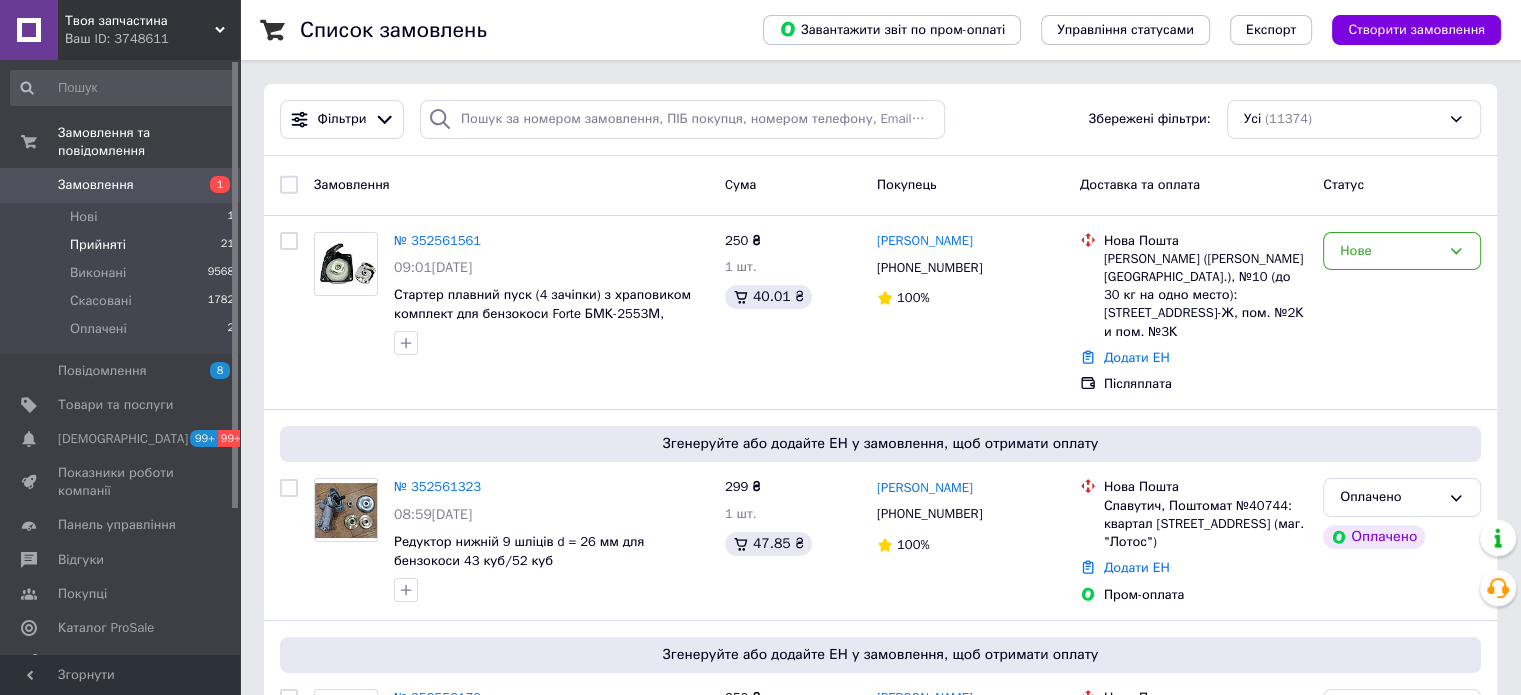 click on "Прийняті 21" at bounding box center [123, 245] 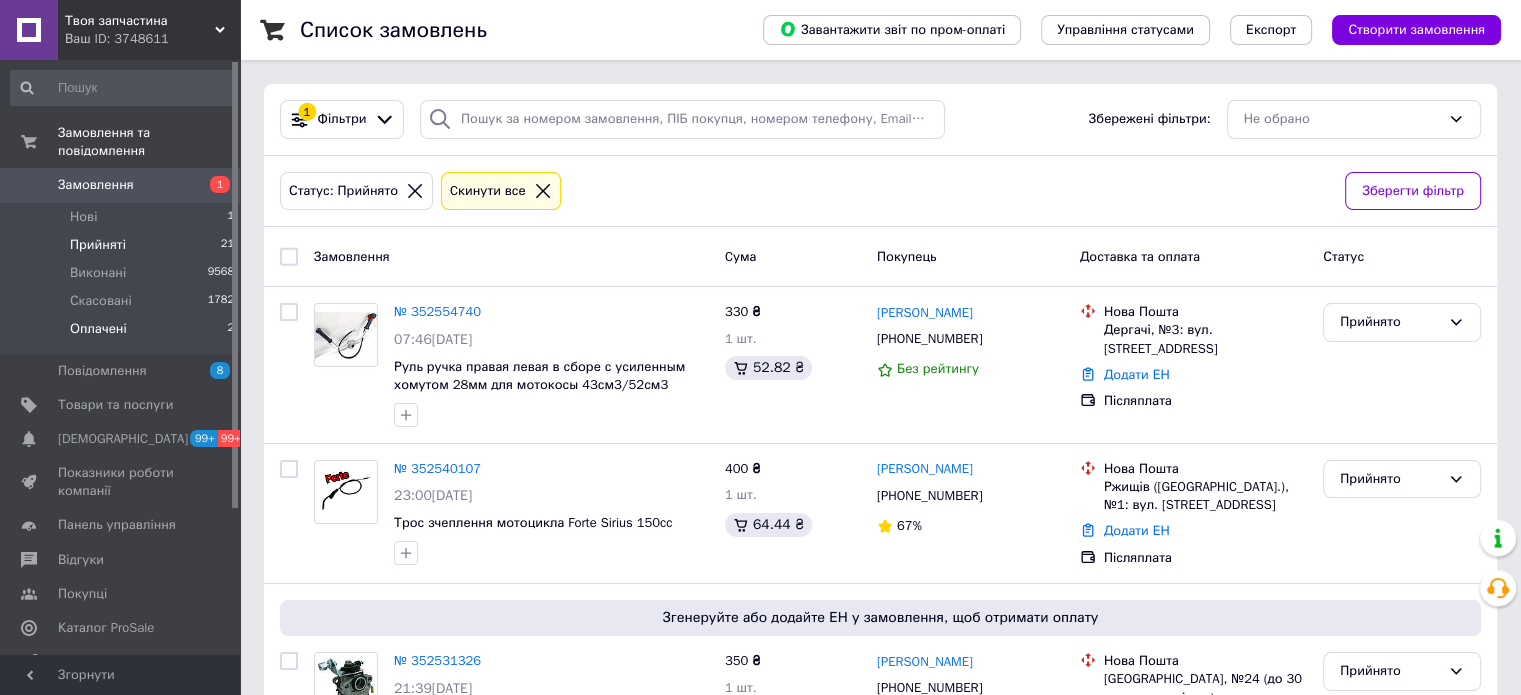 click on "Оплачені 2" at bounding box center [123, 334] 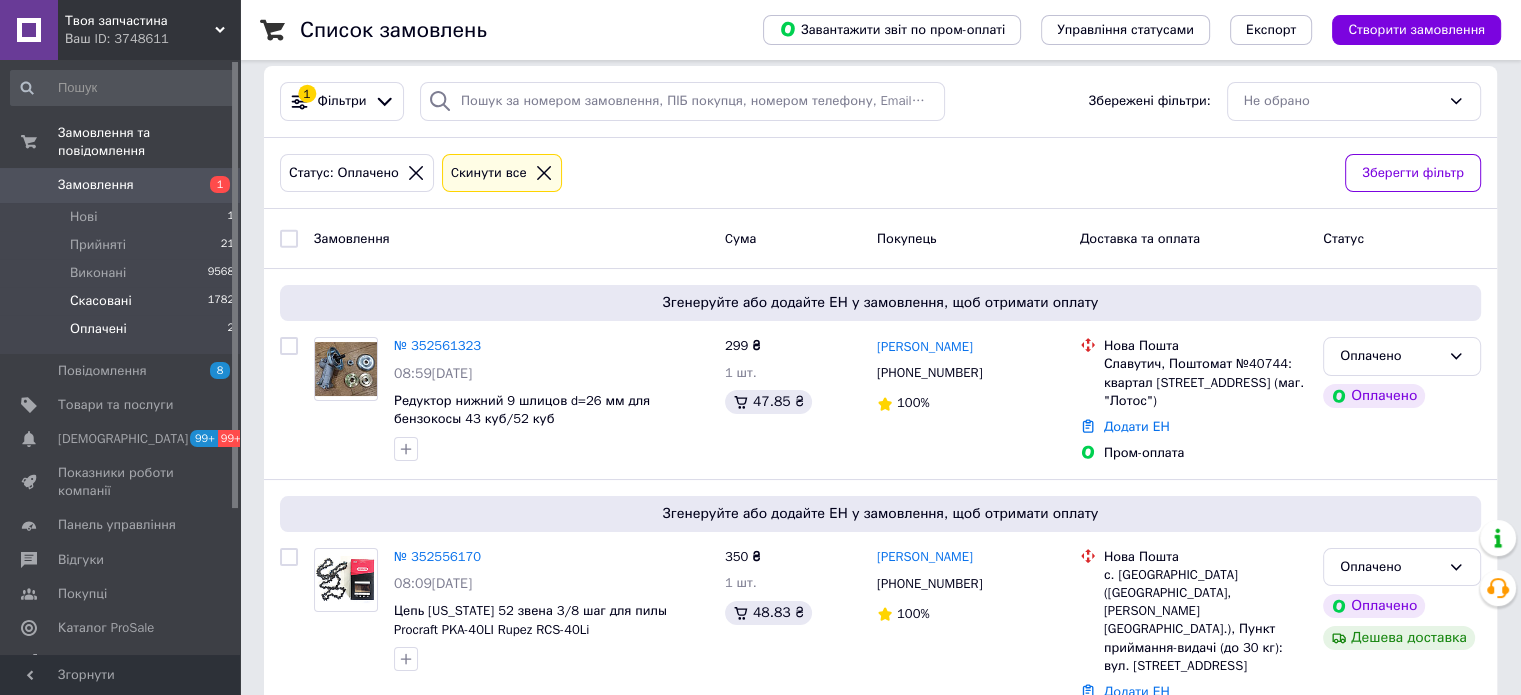 scroll, scrollTop: 0, scrollLeft: 0, axis: both 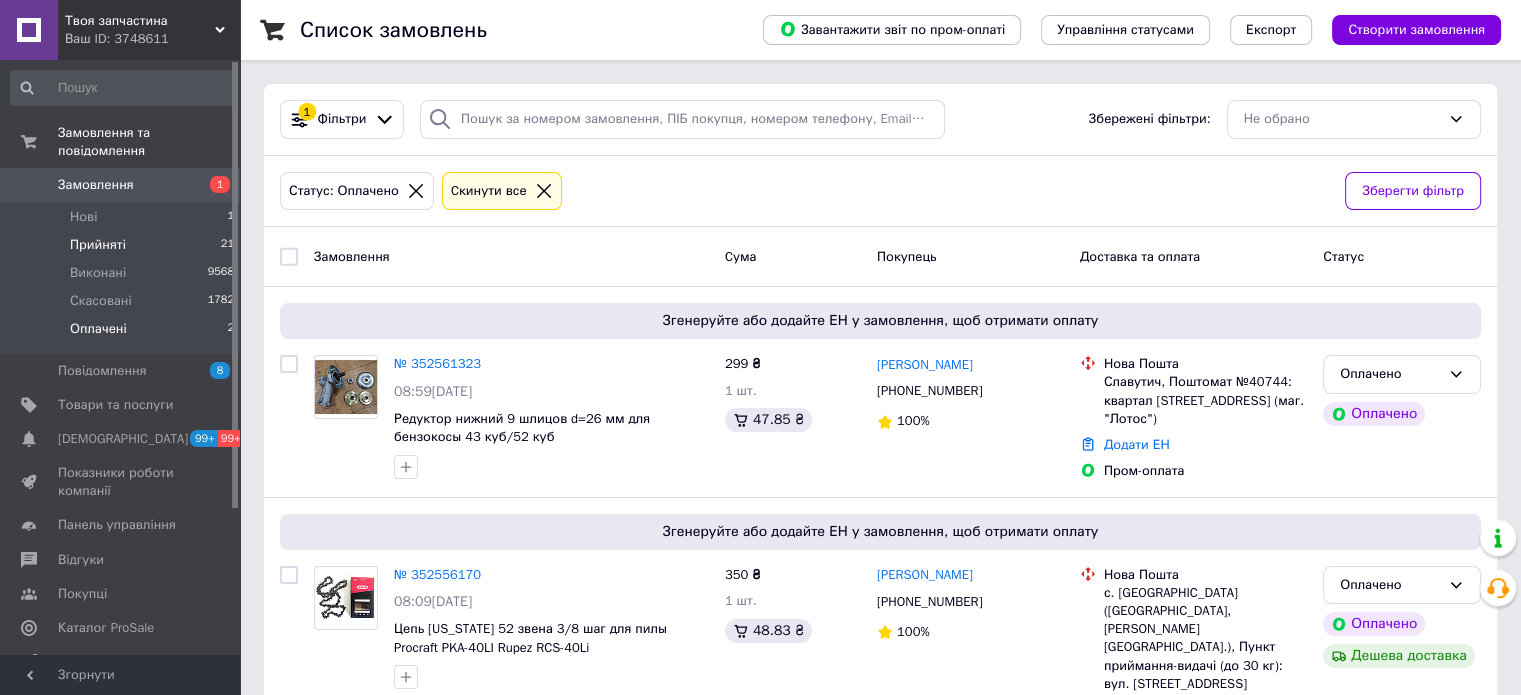 click on "Прийняті 21" at bounding box center (123, 245) 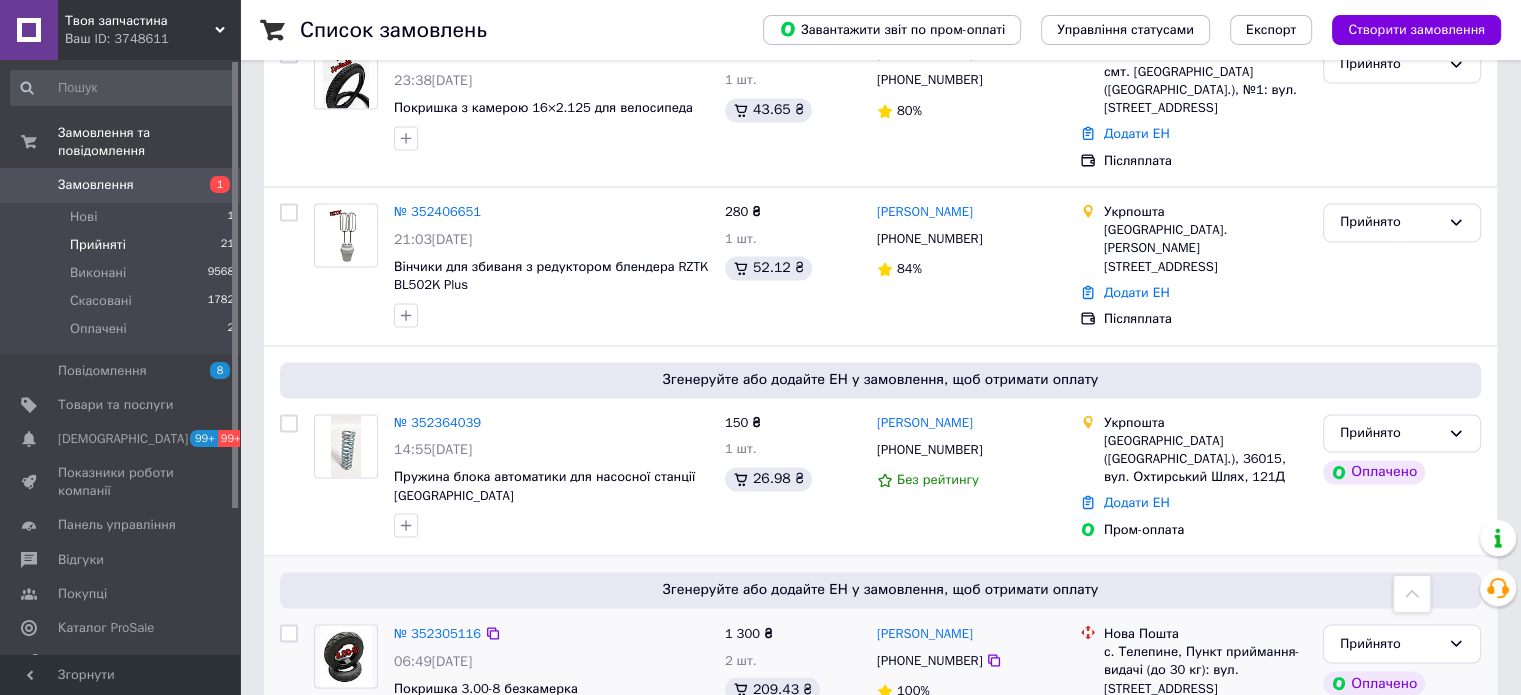 scroll, scrollTop: 3276, scrollLeft: 0, axis: vertical 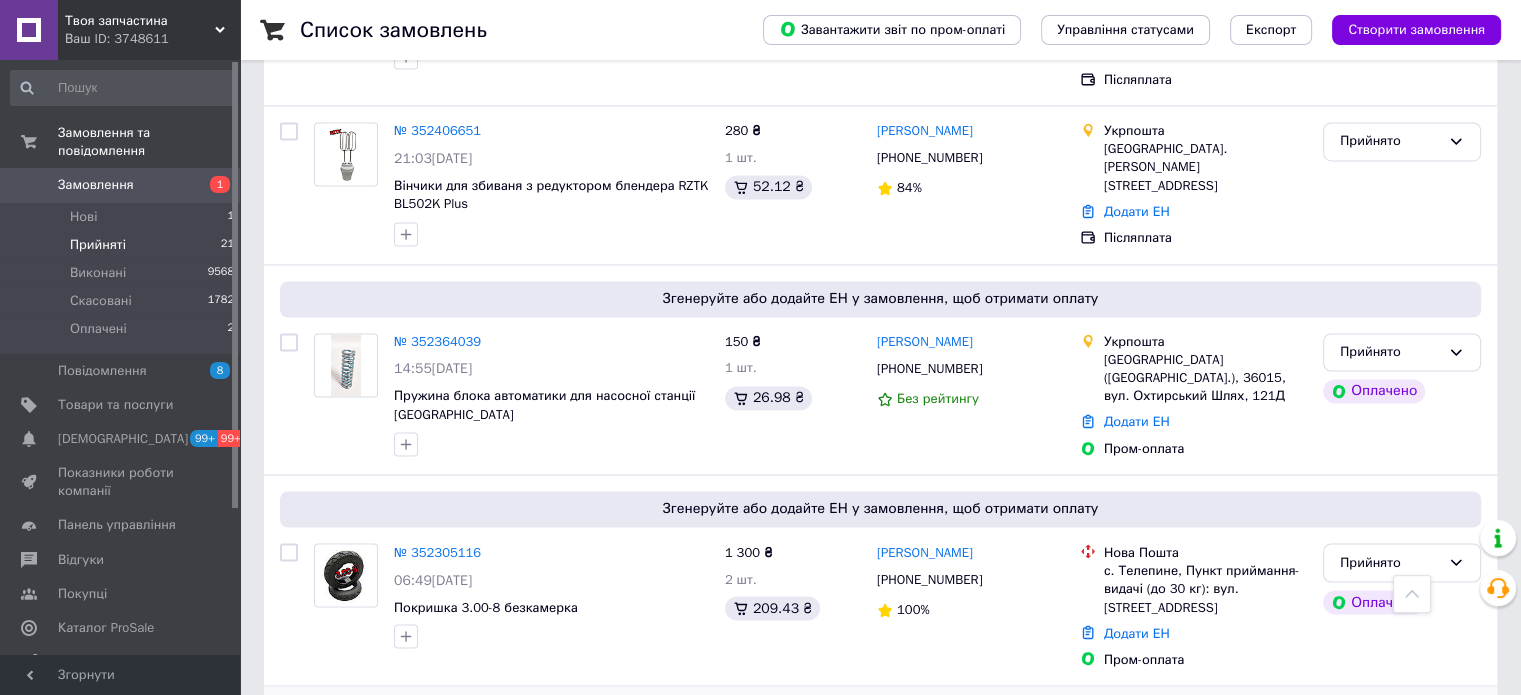 click 